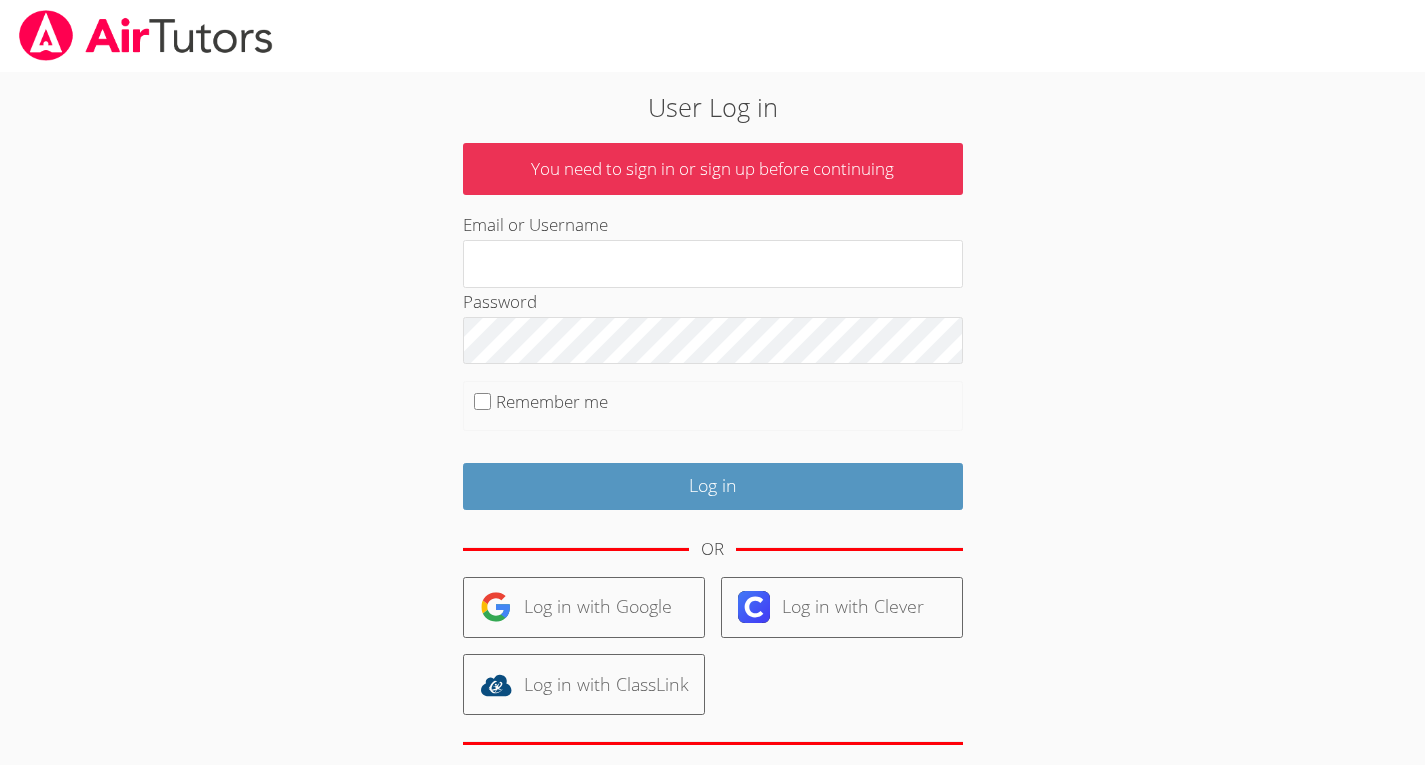 scroll, scrollTop: 0, scrollLeft: 0, axis: both 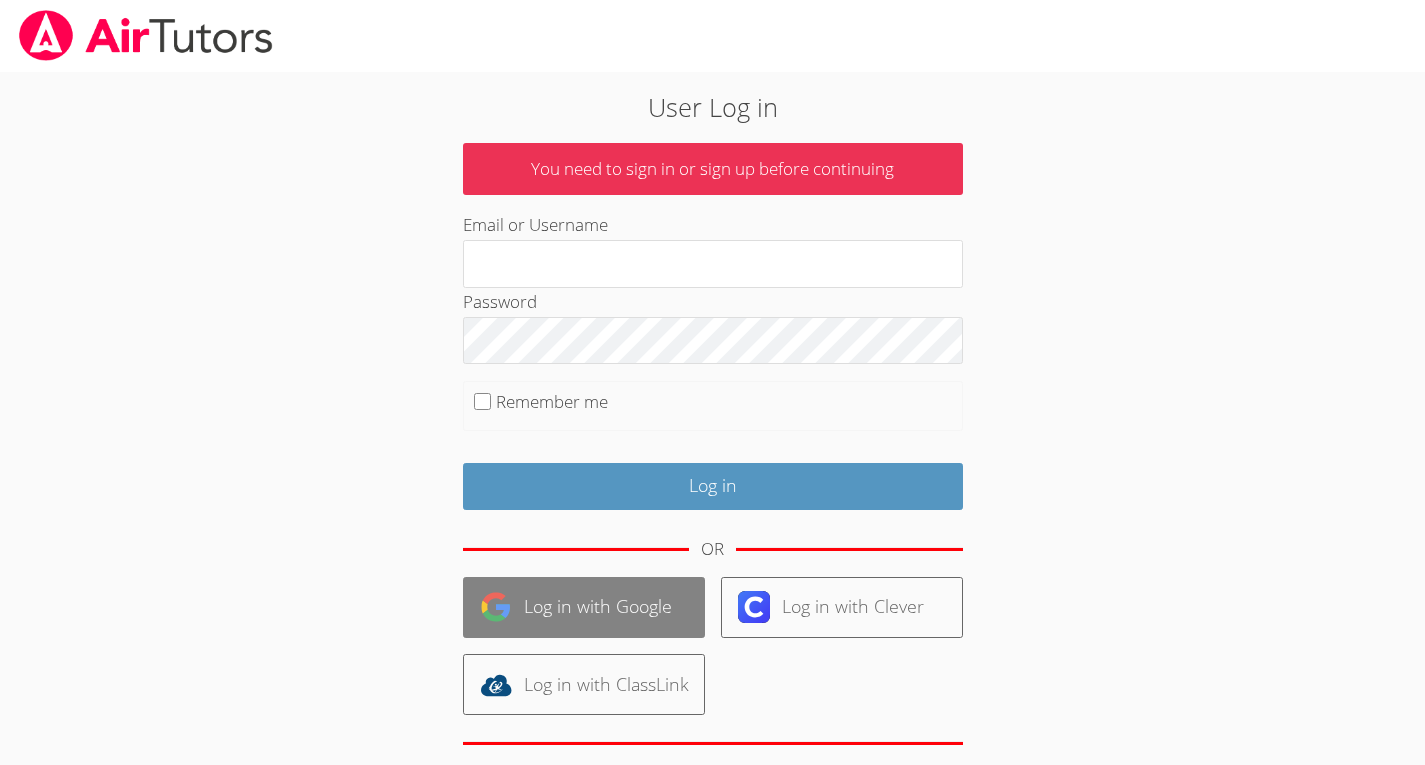 click on "Log in with Google" at bounding box center [584, 607] 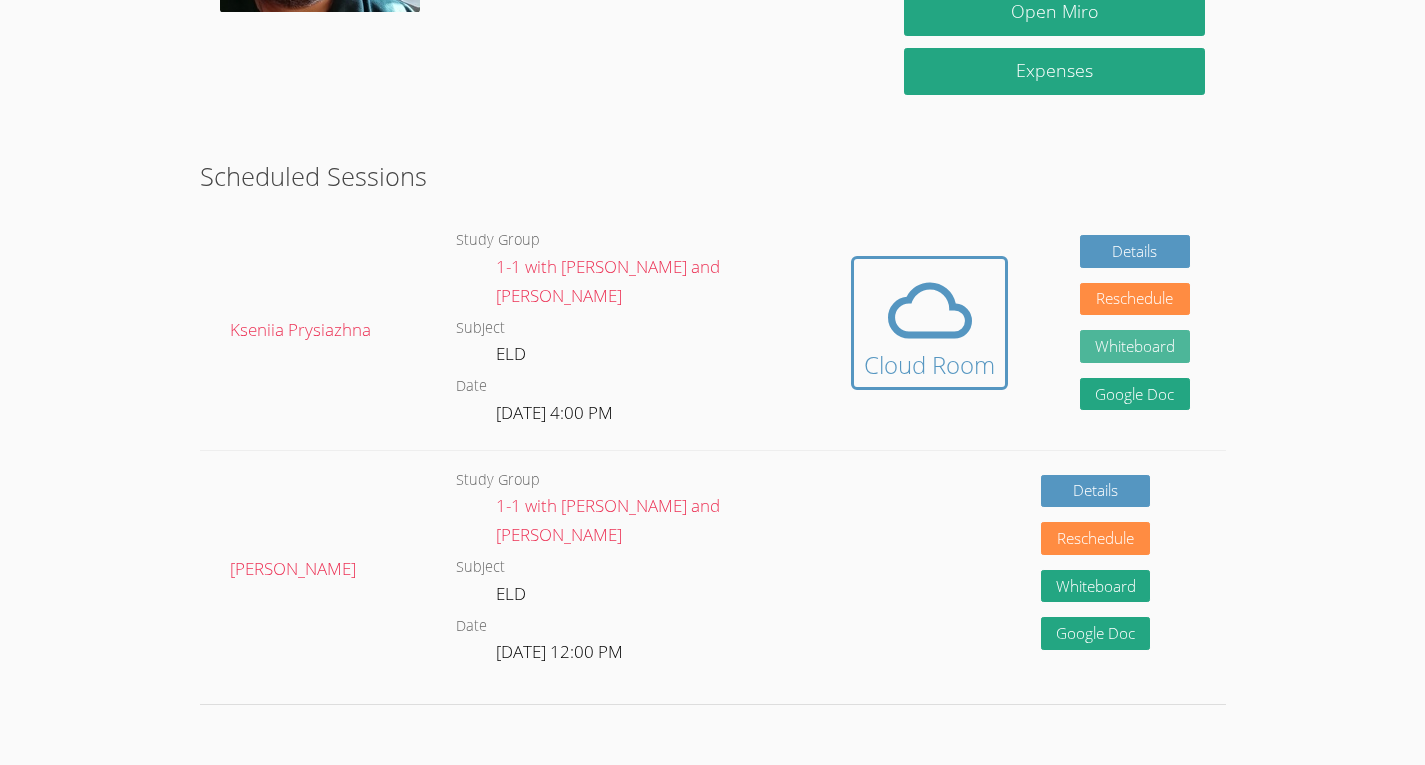 click on "Whiteboard" at bounding box center [1135, 346] 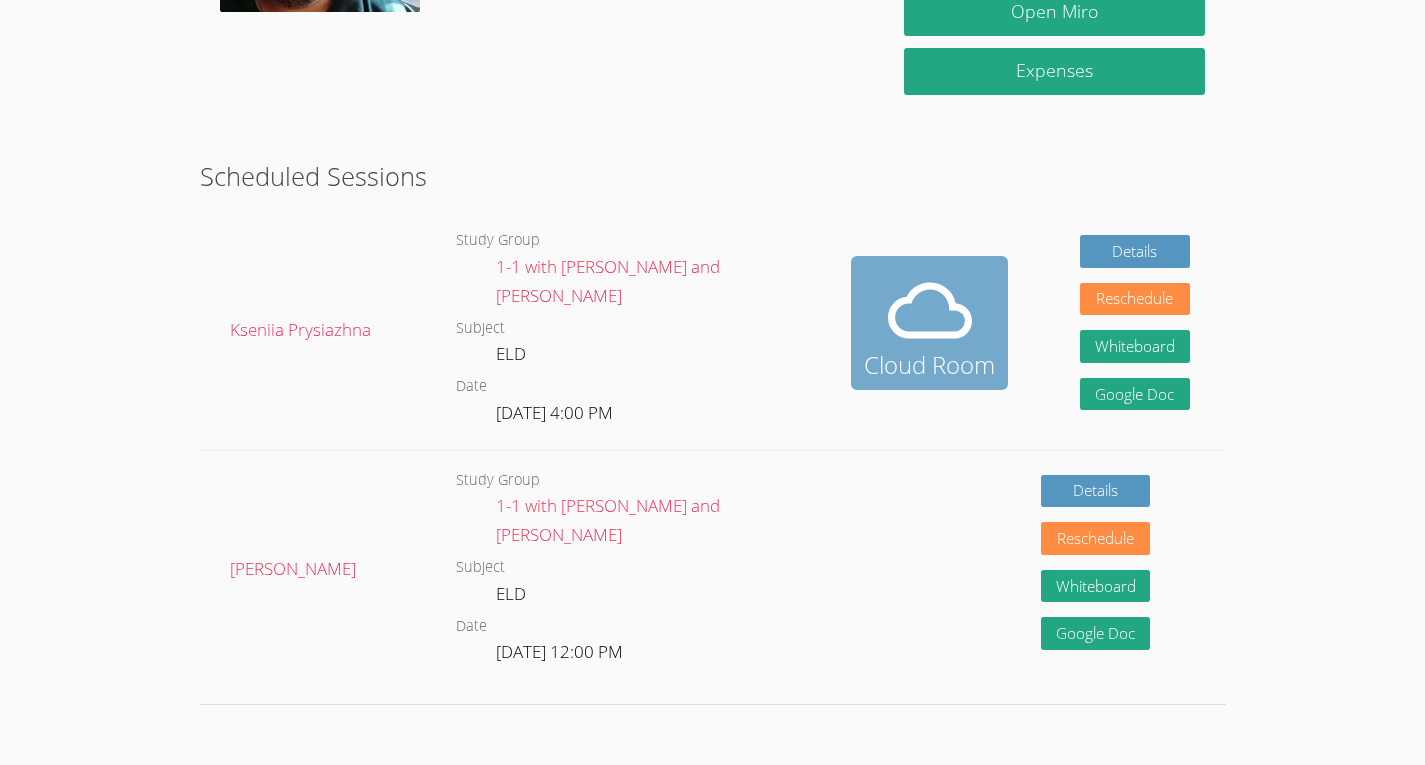 click at bounding box center [929, 311] 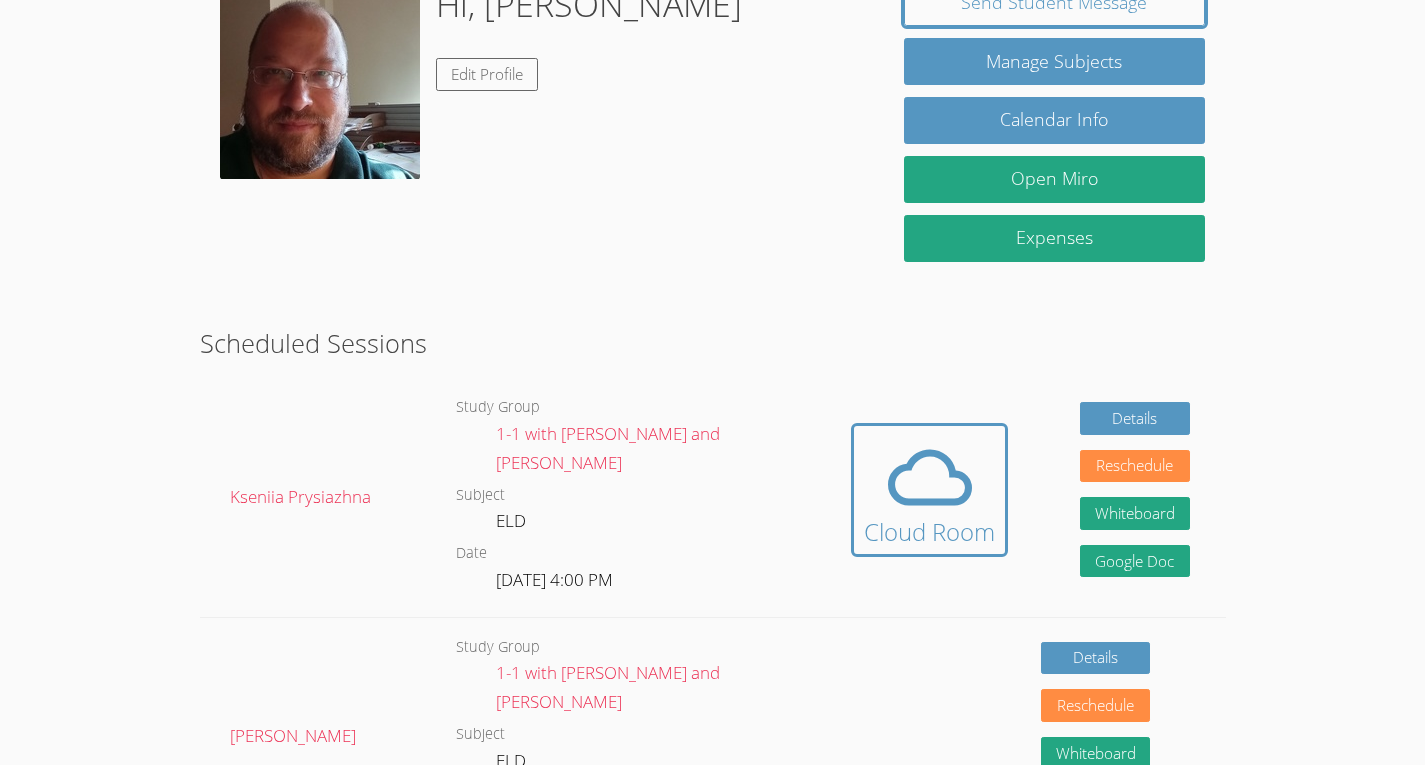 scroll, scrollTop: 380, scrollLeft: 0, axis: vertical 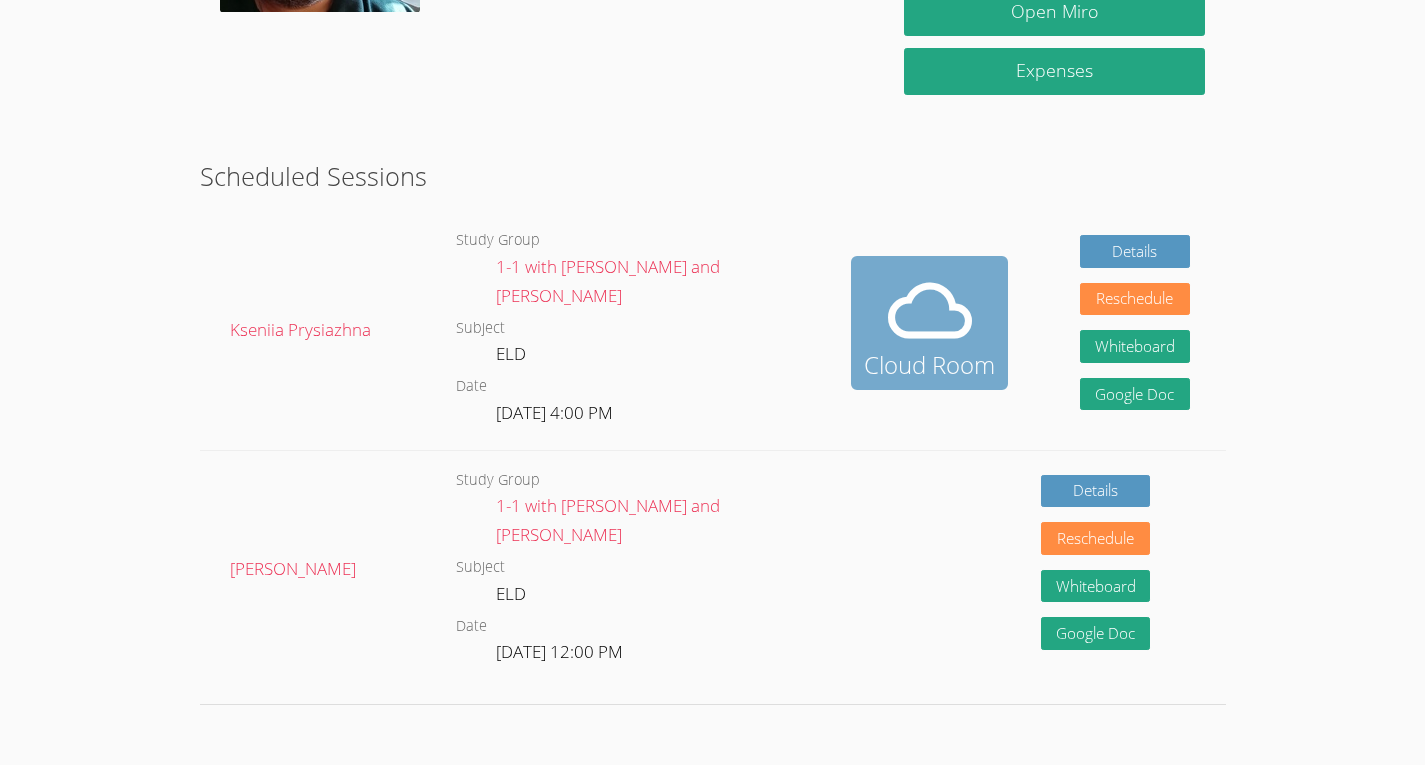 click at bounding box center (929, 311) 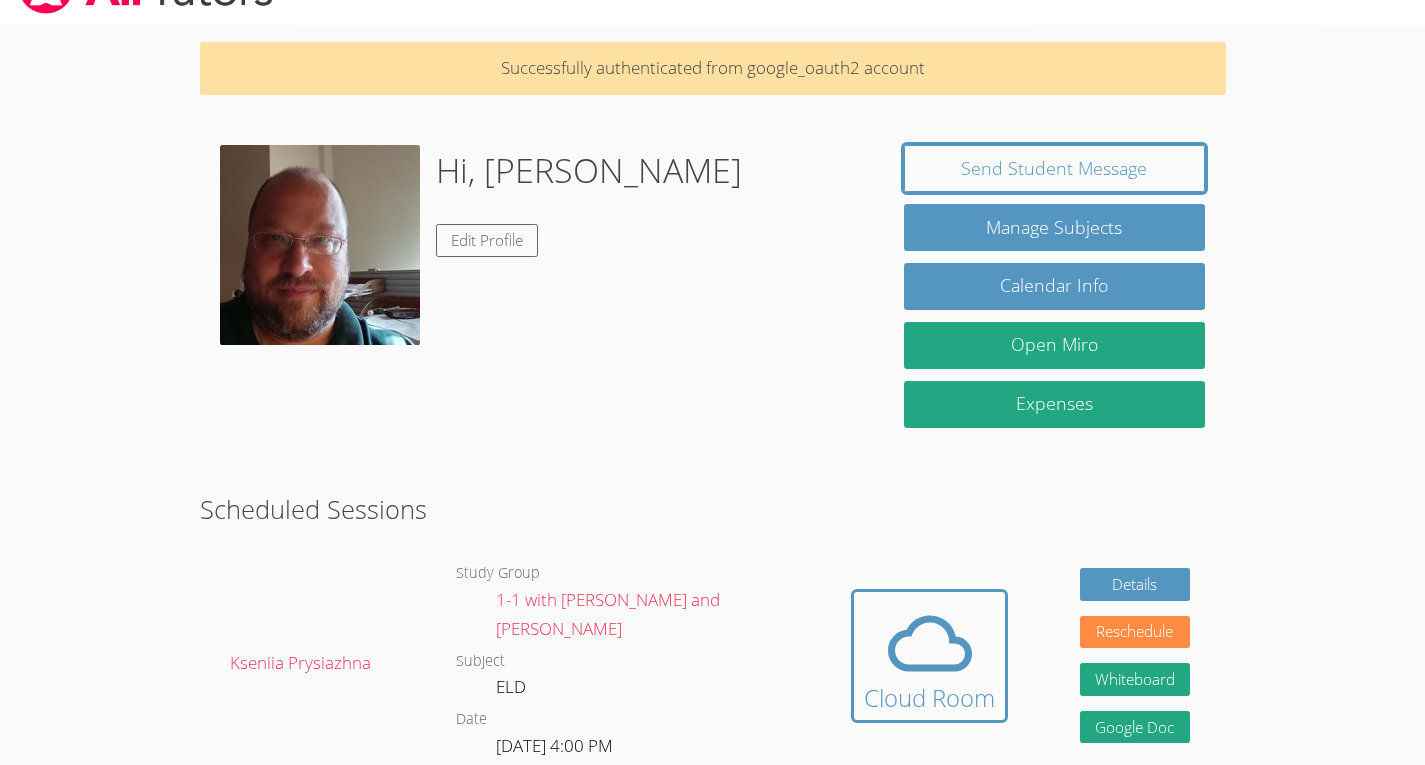 scroll, scrollTop: 0, scrollLeft: 0, axis: both 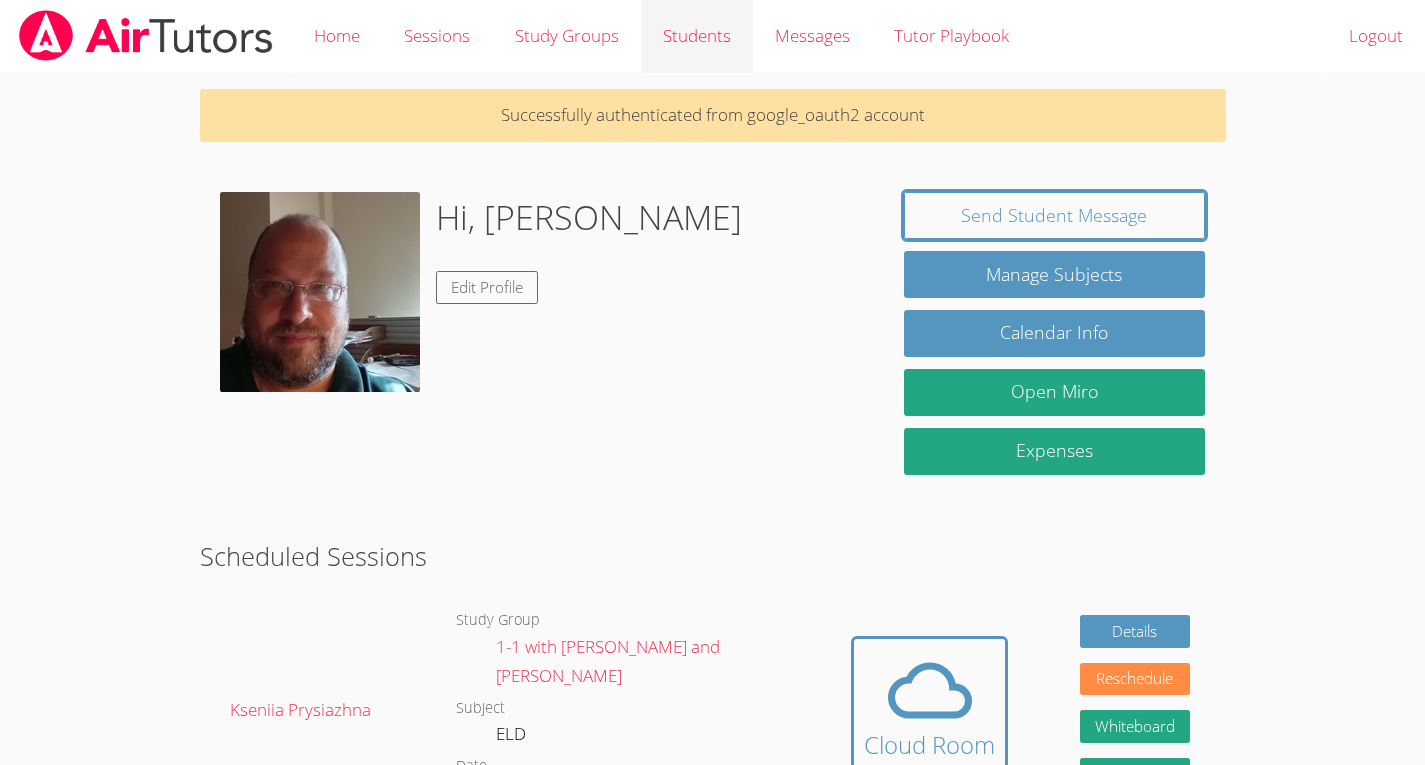 click on "Students" at bounding box center (697, 36) 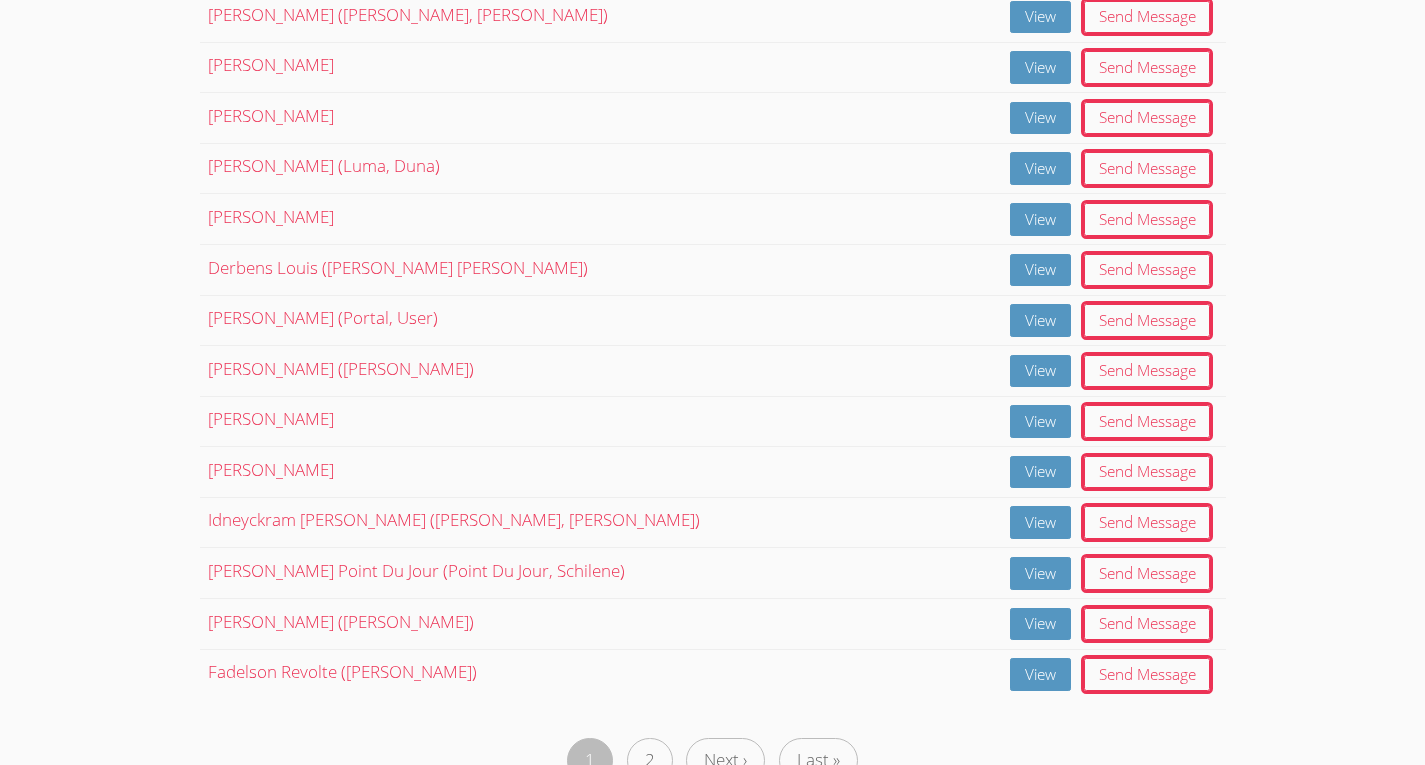 scroll, scrollTop: 960, scrollLeft: 0, axis: vertical 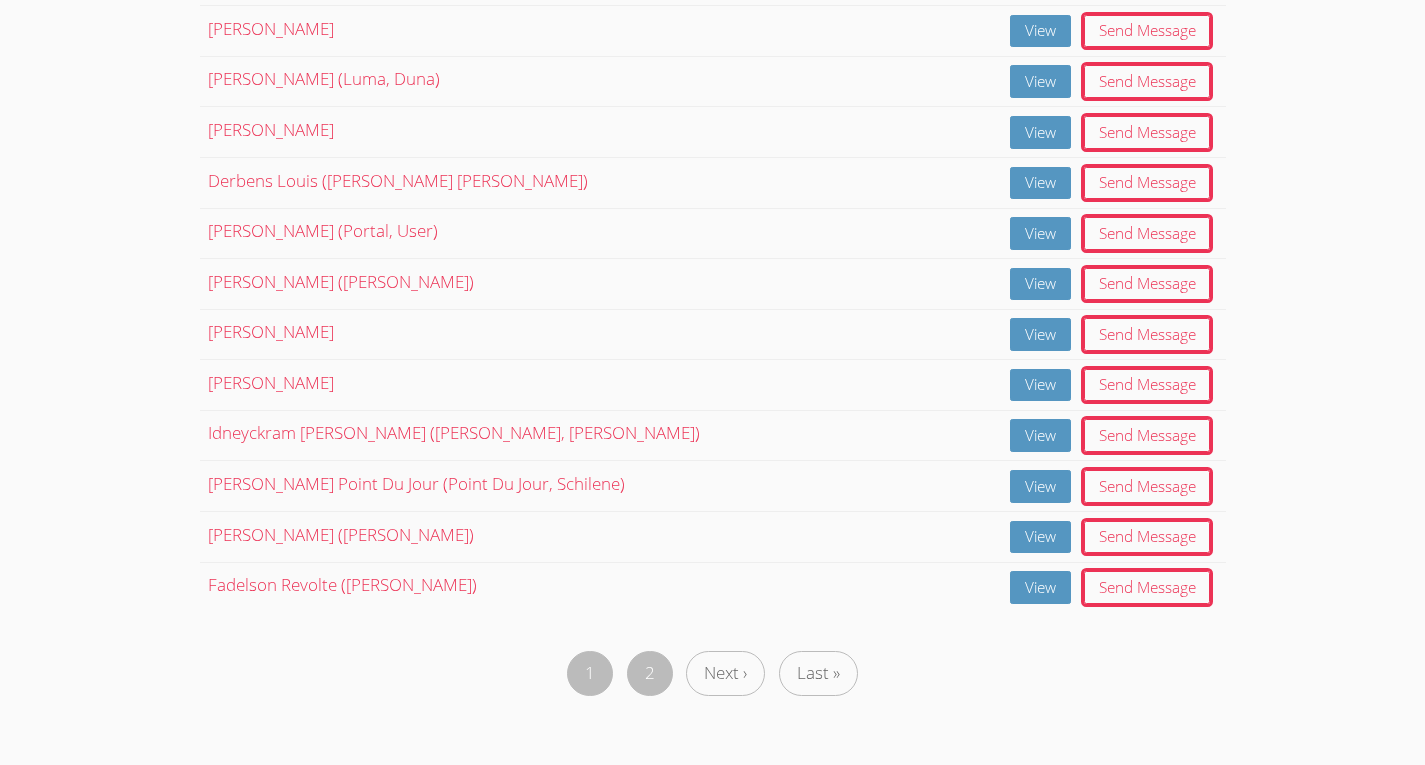 click on "2" at bounding box center [650, 673] 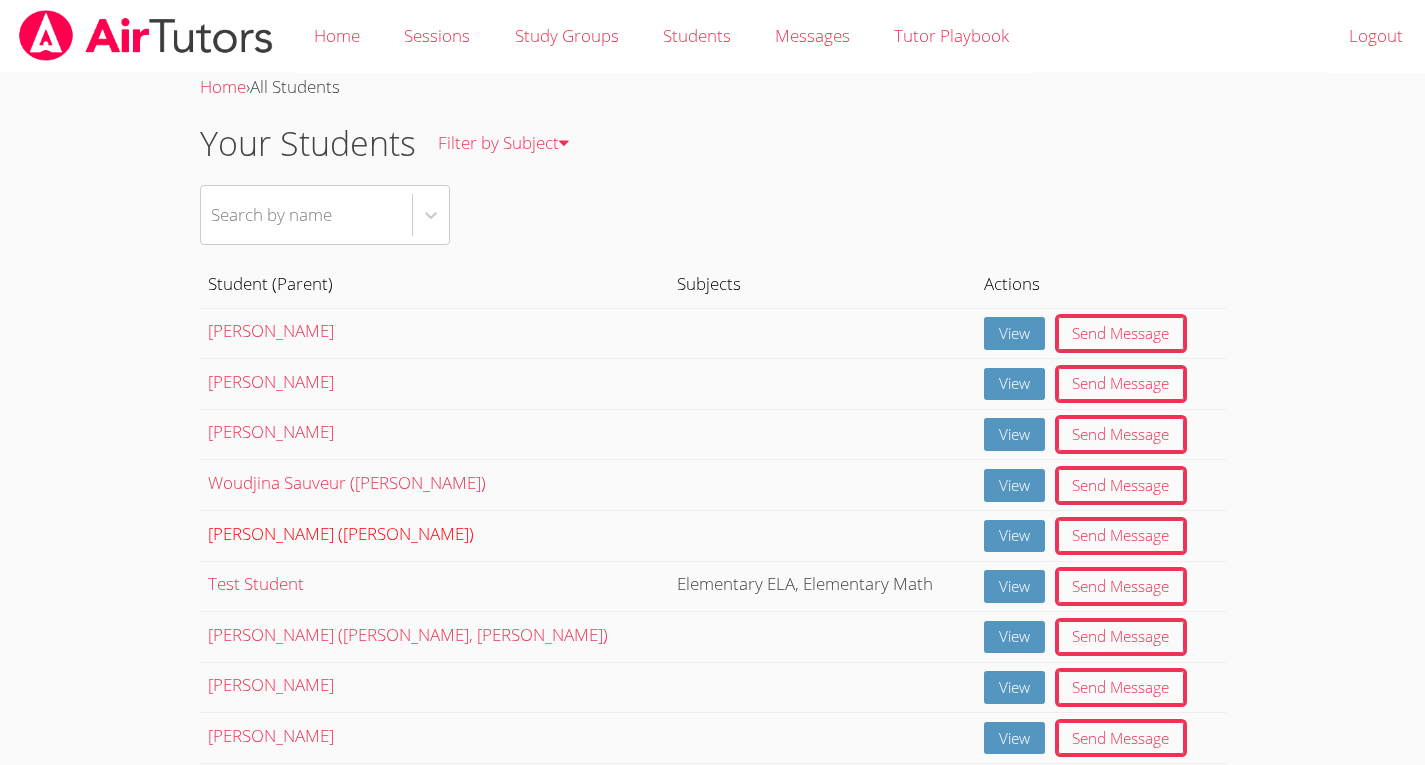 scroll, scrollTop: 201, scrollLeft: 0, axis: vertical 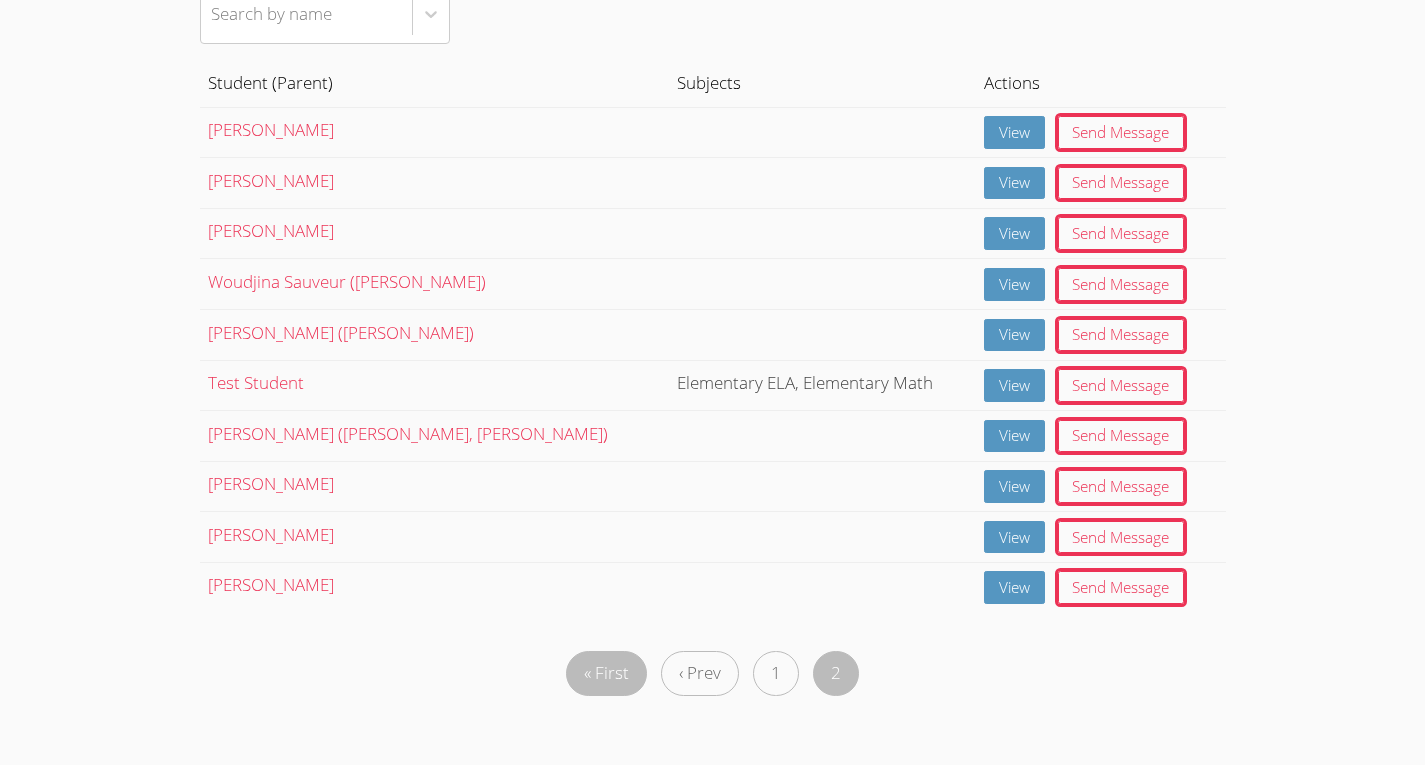 click on "« First" at bounding box center (606, 673) 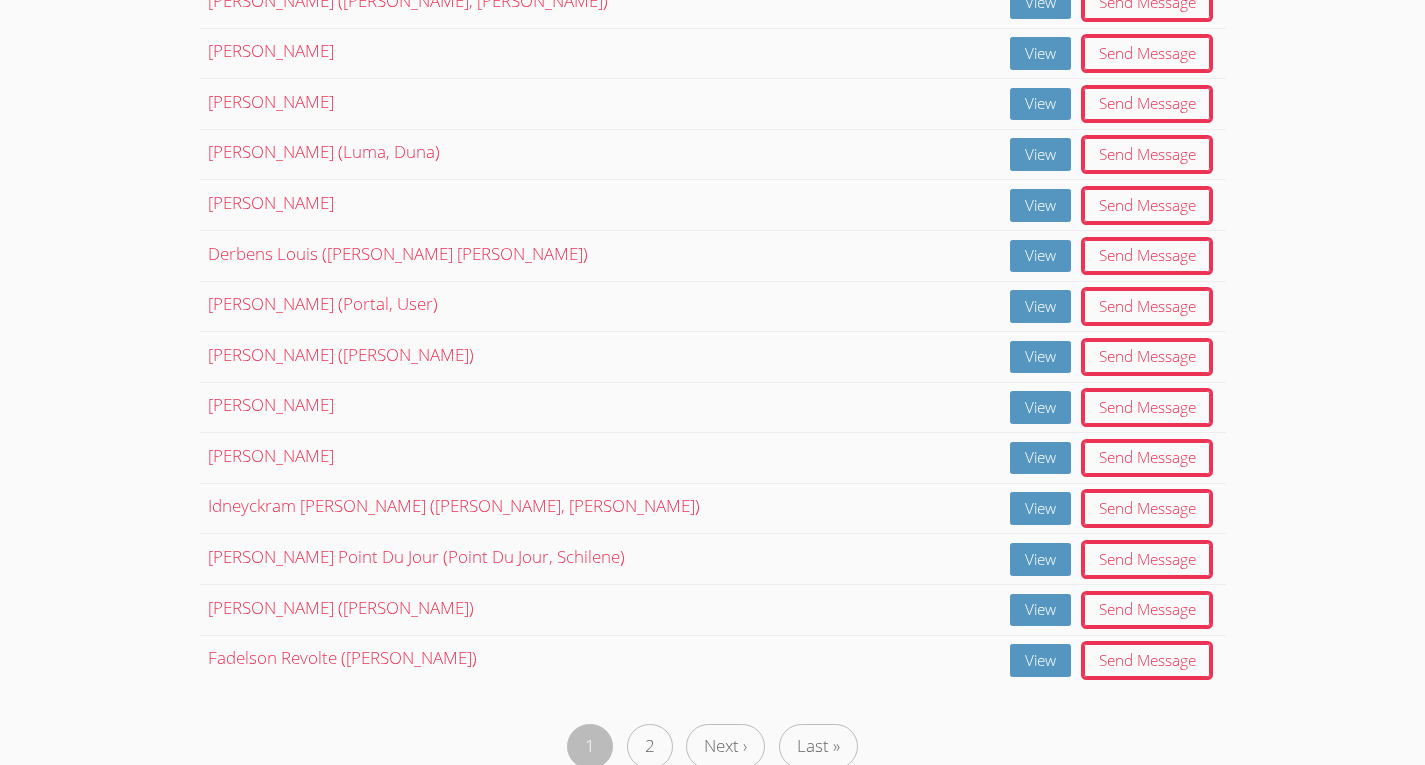 scroll, scrollTop: 888, scrollLeft: 0, axis: vertical 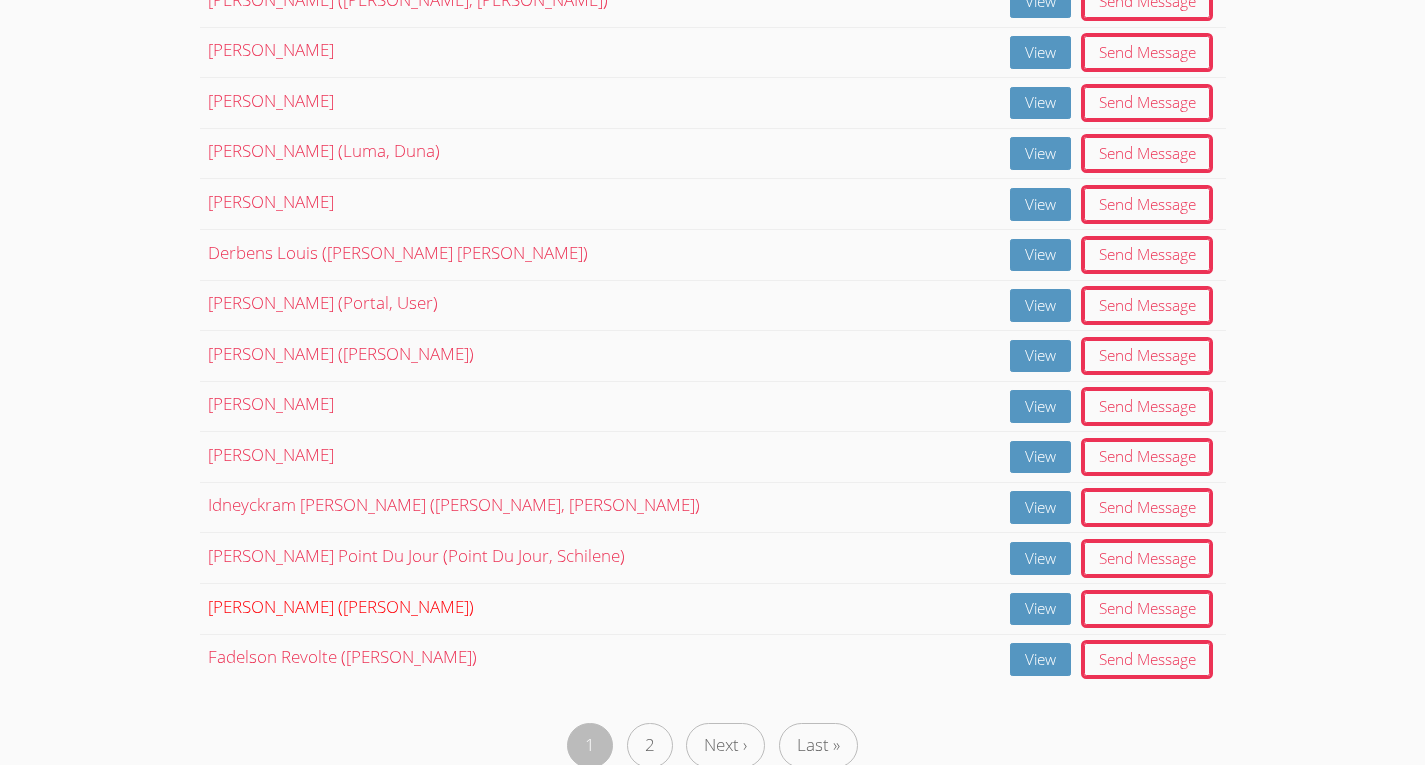 click on "Kseniia Prysiazhna (Olga Vangelyeva)" at bounding box center [341, 606] 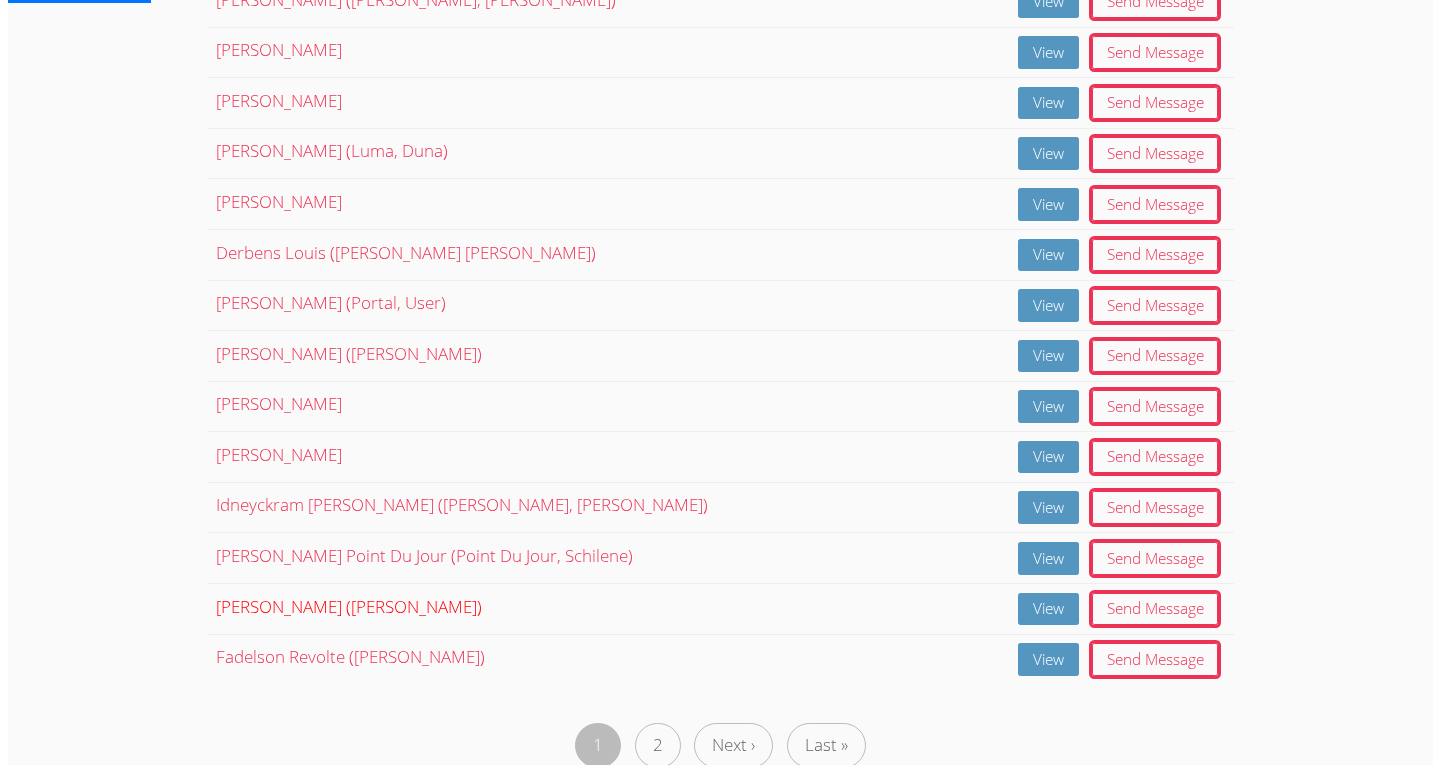 scroll, scrollTop: 0, scrollLeft: 0, axis: both 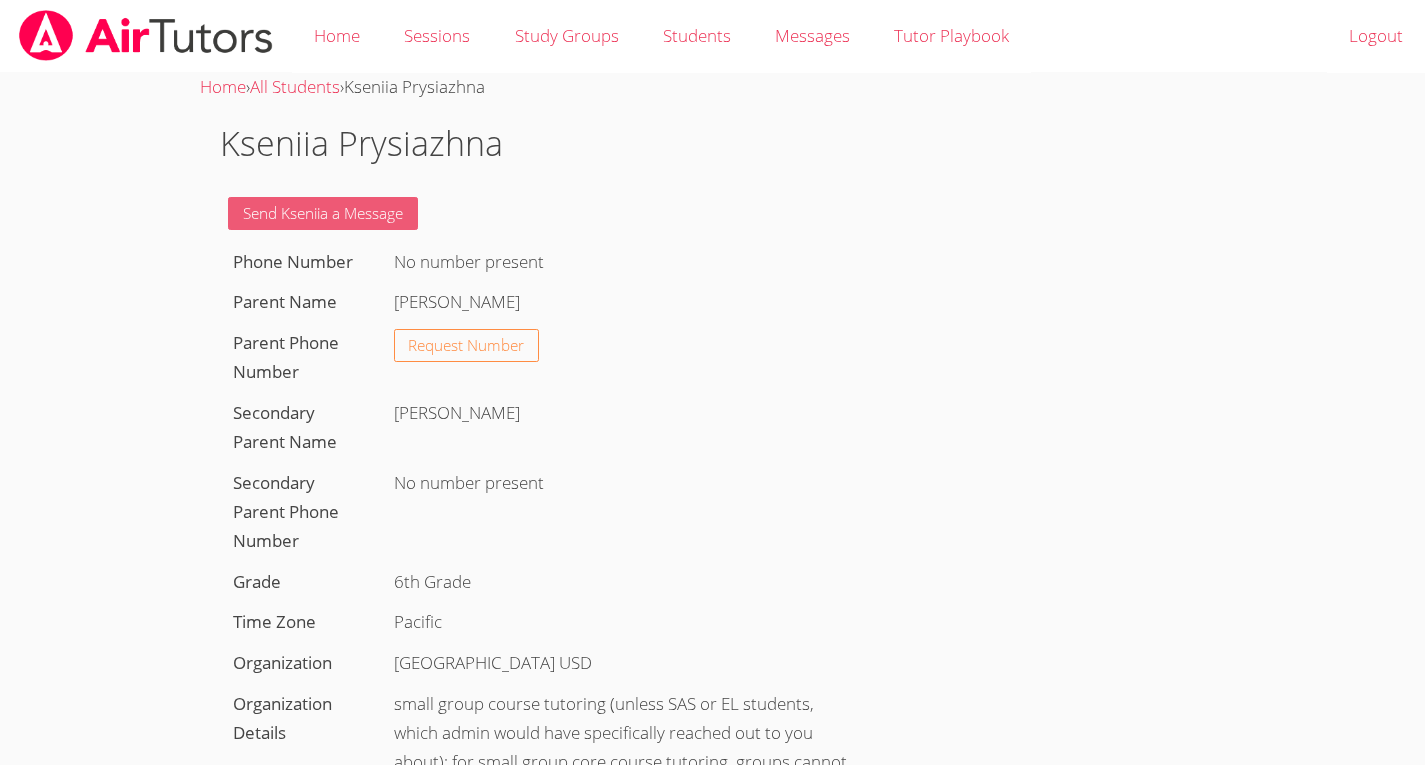 click on "Send Kseniia a Message" at bounding box center [323, 213] 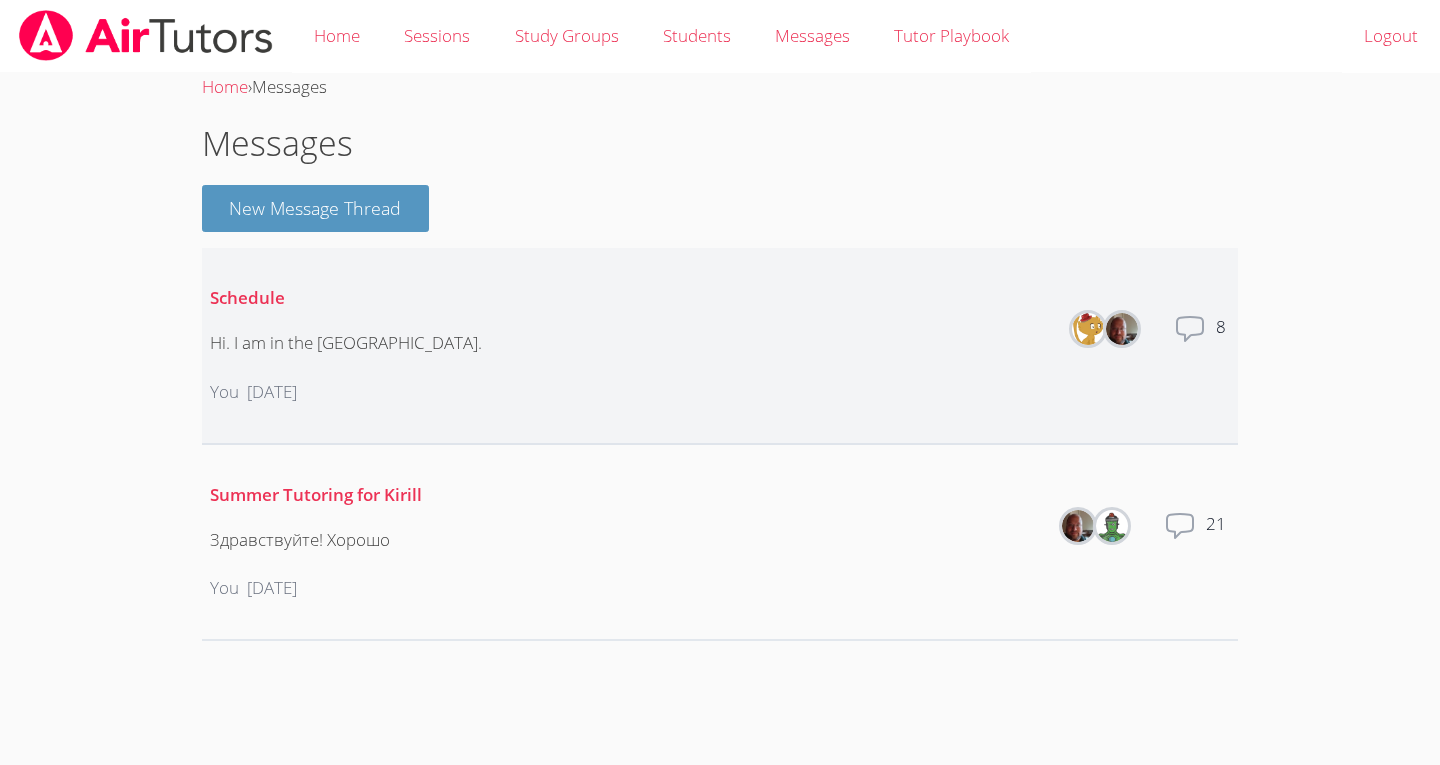 click on "Schedule  Hi. I am in the Cloud room. You 3 days ago Members Total messages 8" at bounding box center (720, 346) 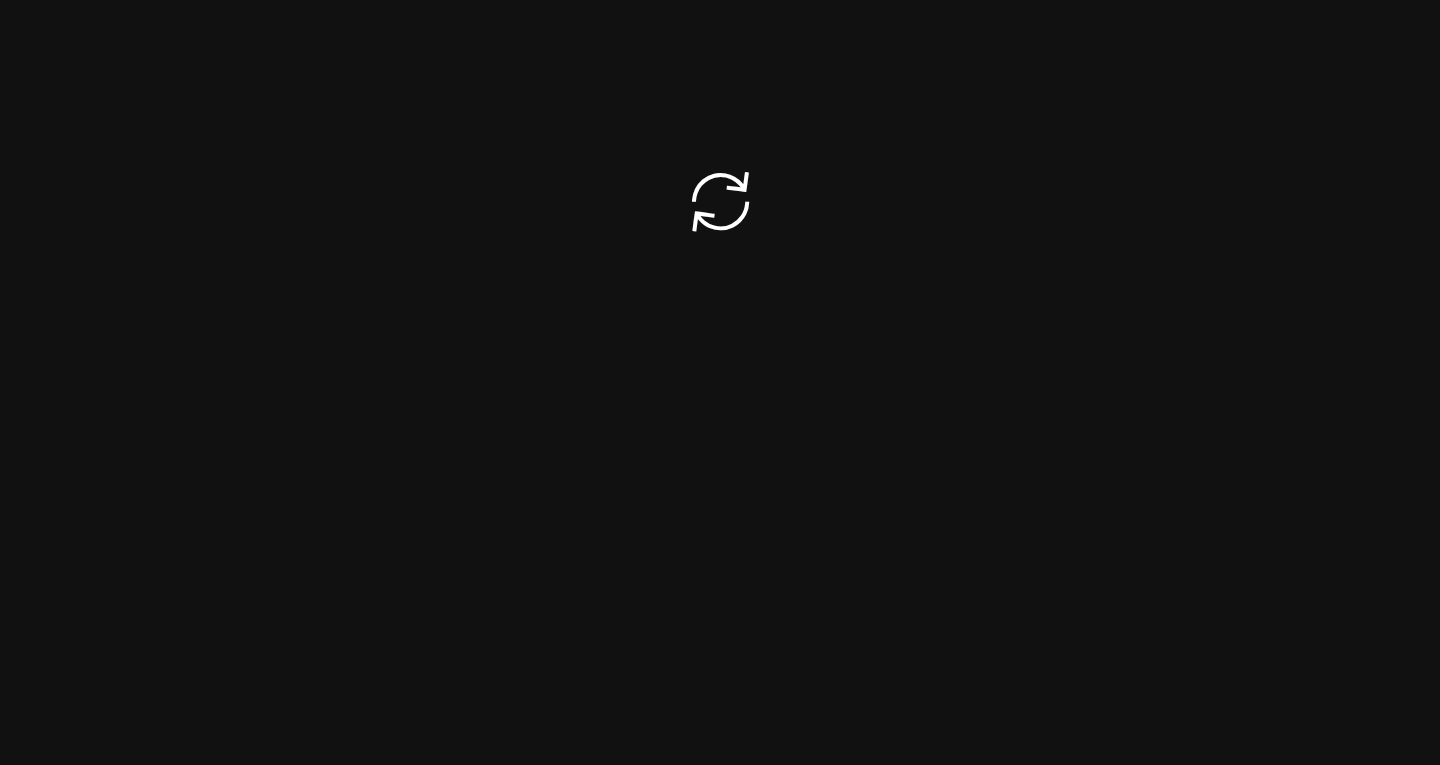 scroll, scrollTop: 0, scrollLeft: 0, axis: both 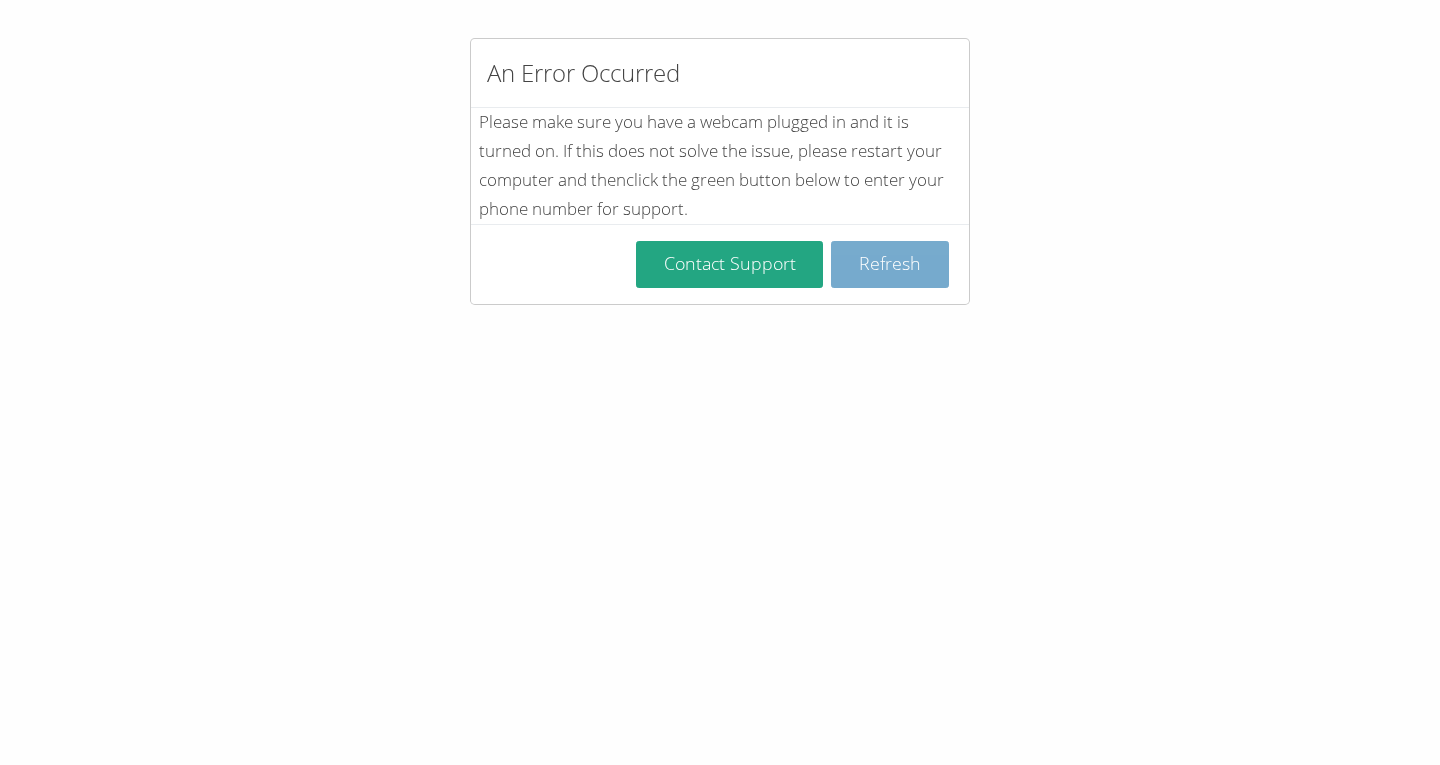 click on "Refresh" at bounding box center [890, 264] 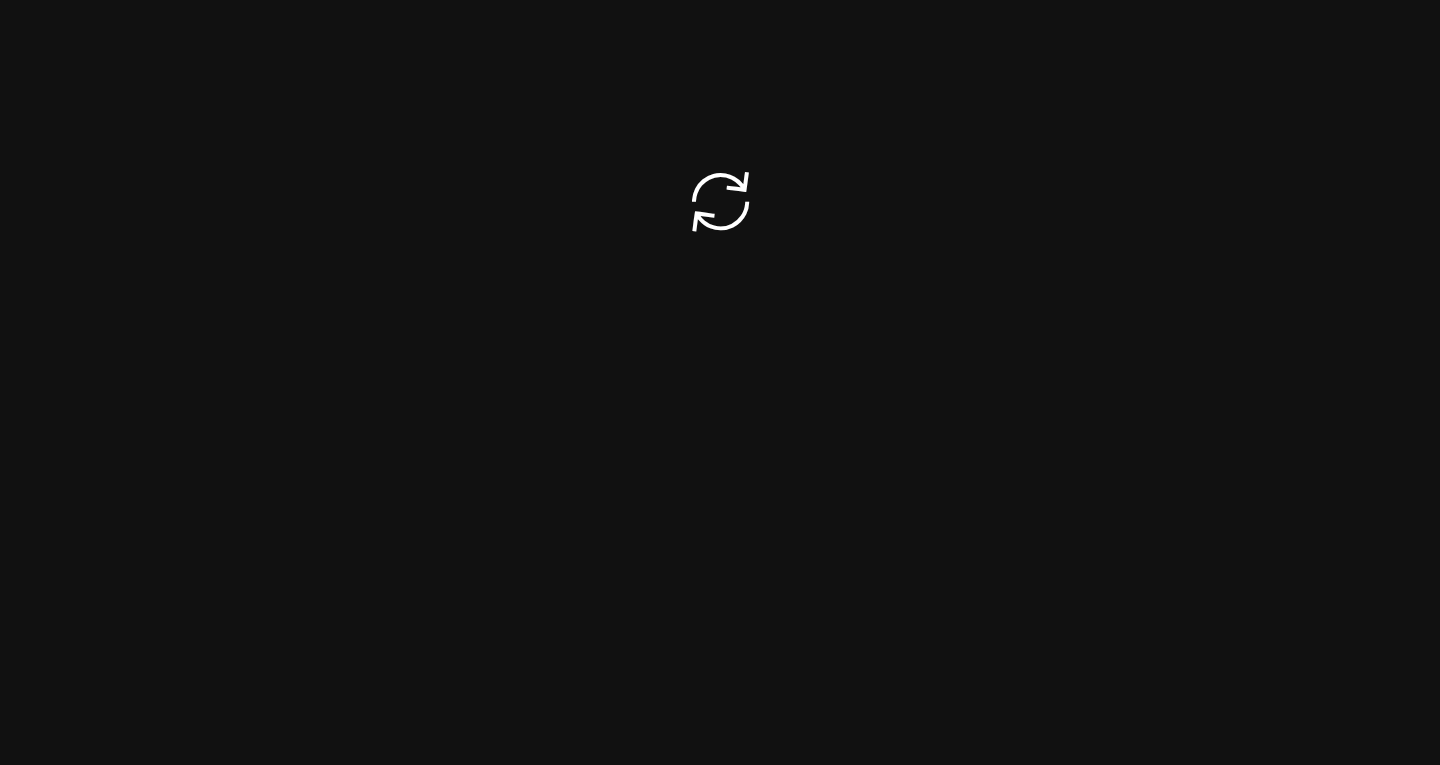 scroll, scrollTop: 0, scrollLeft: 0, axis: both 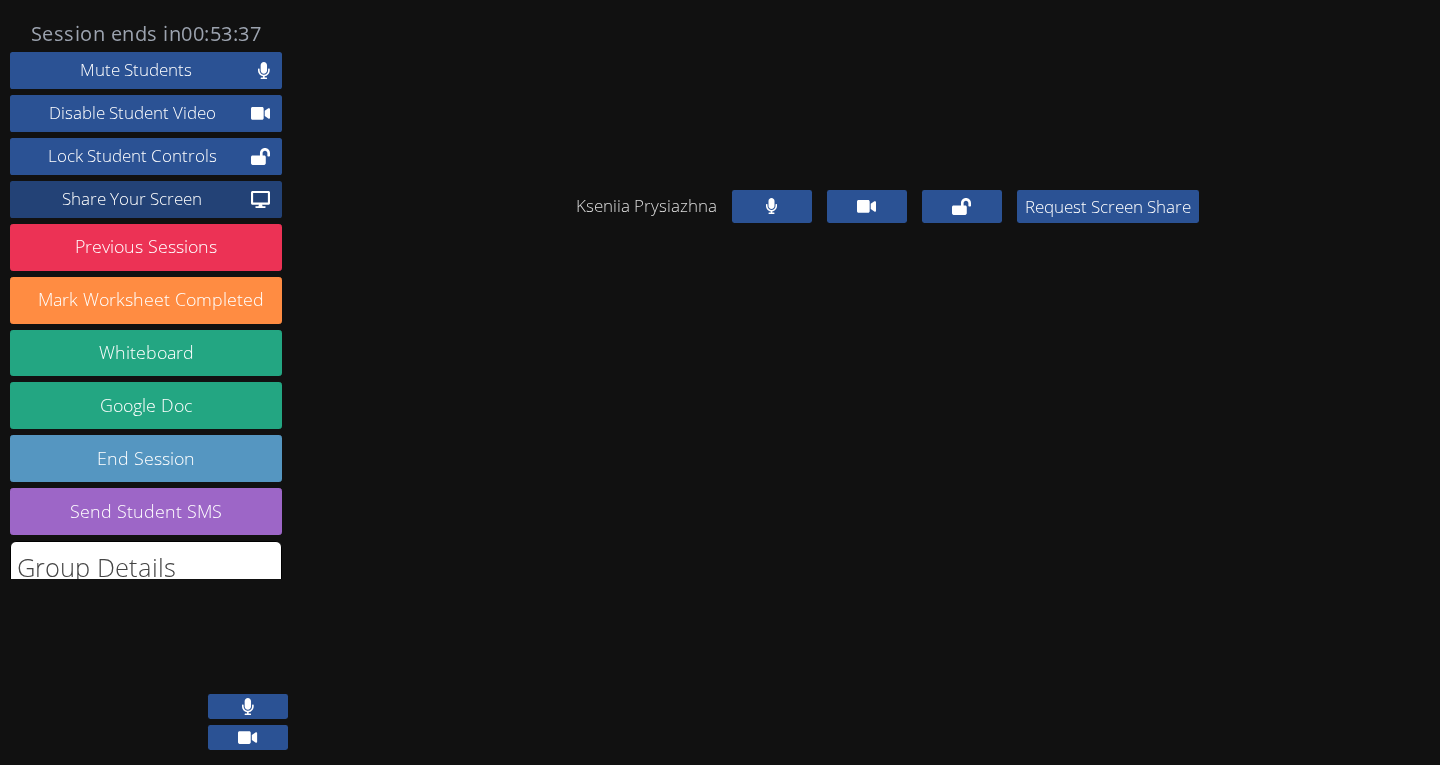 click on "Share Your Screen" 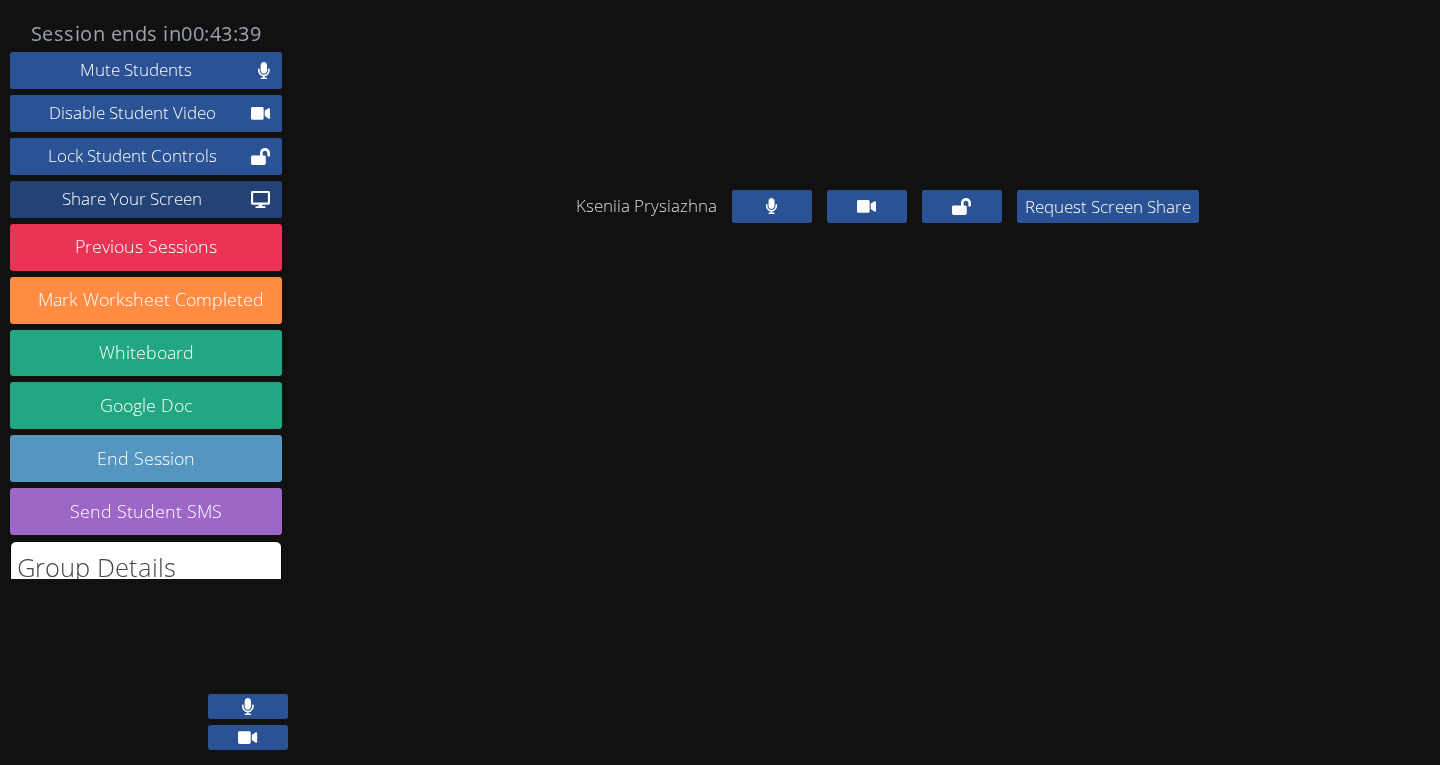 click on "Share Your Screen" 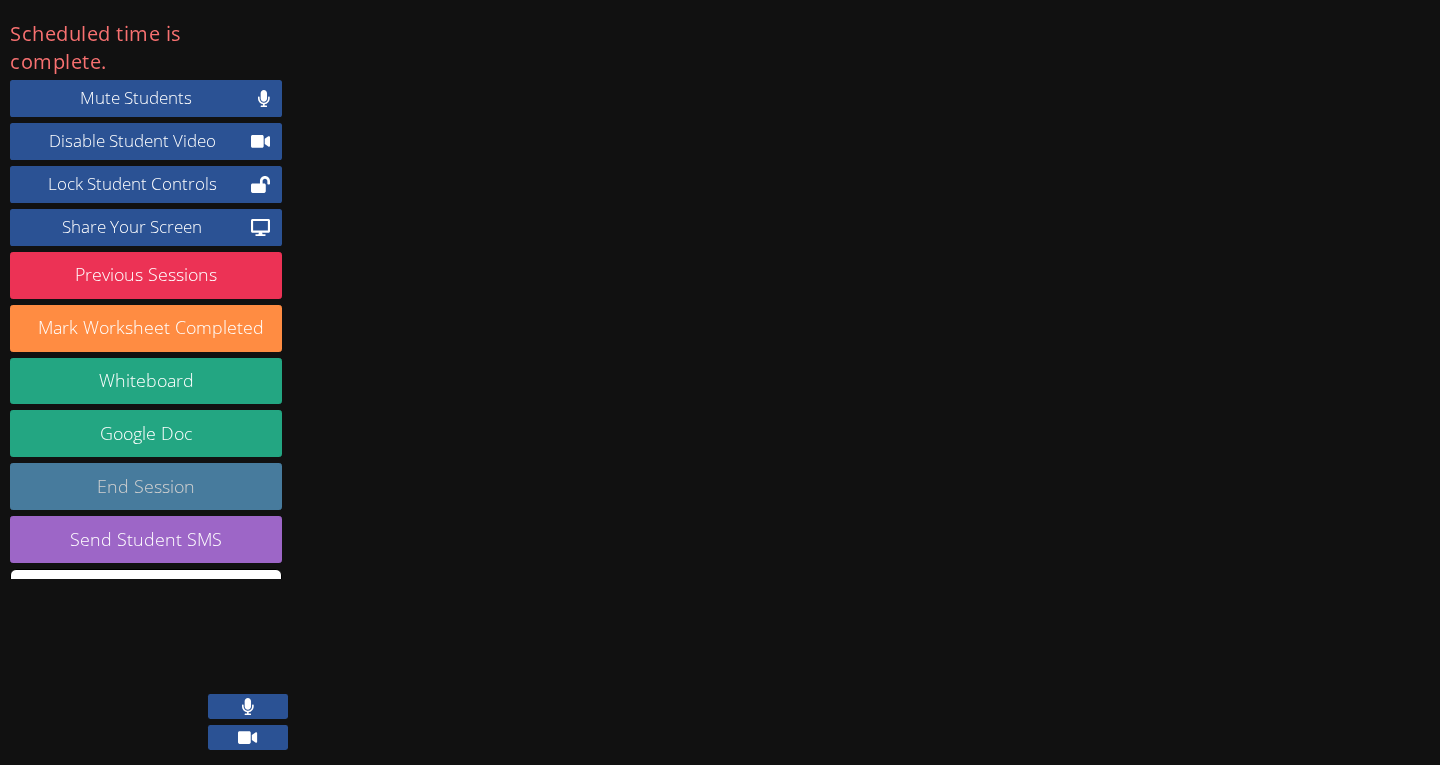 click on "End Session" 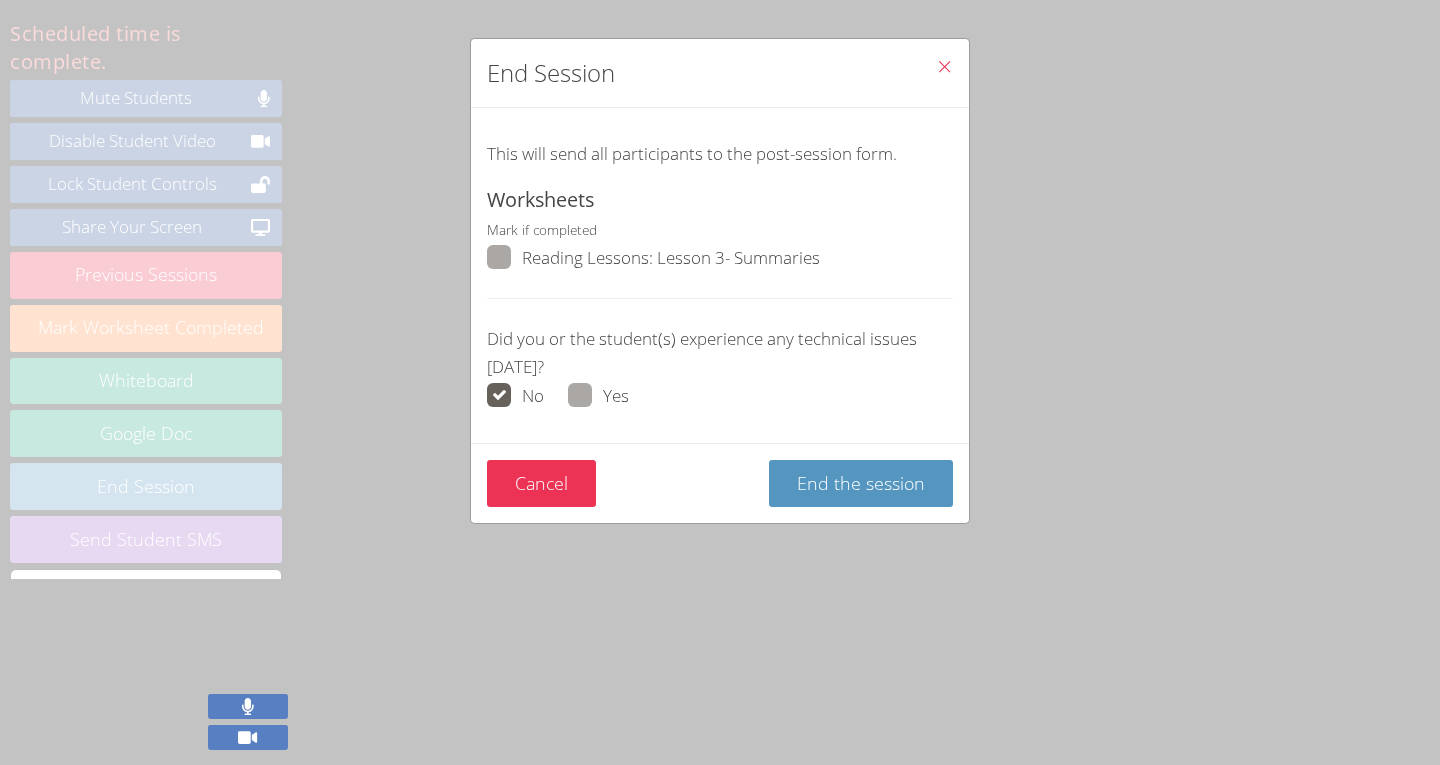 click at bounding box center [522, 271] 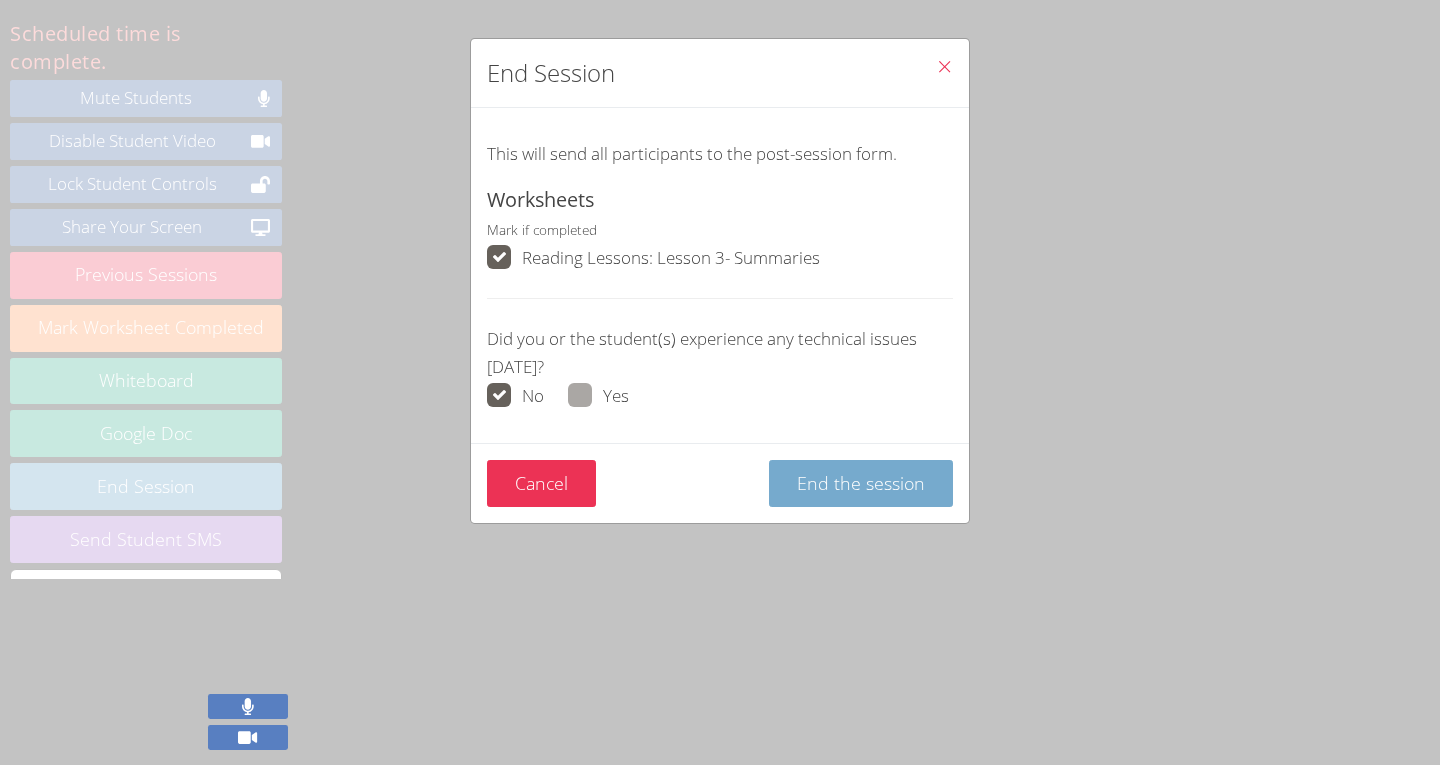 click on "End the session" at bounding box center (861, 483) 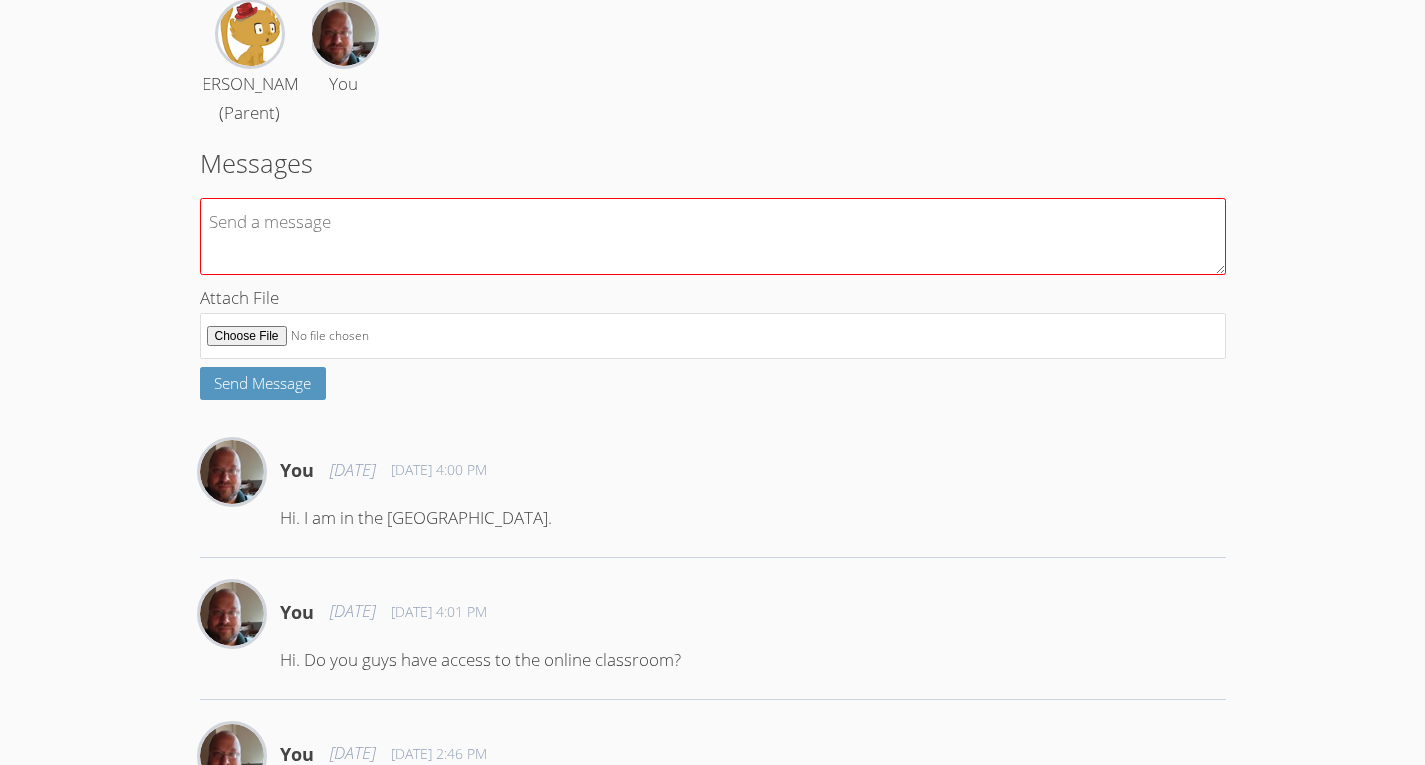 scroll, scrollTop: 189, scrollLeft: 0, axis: vertical 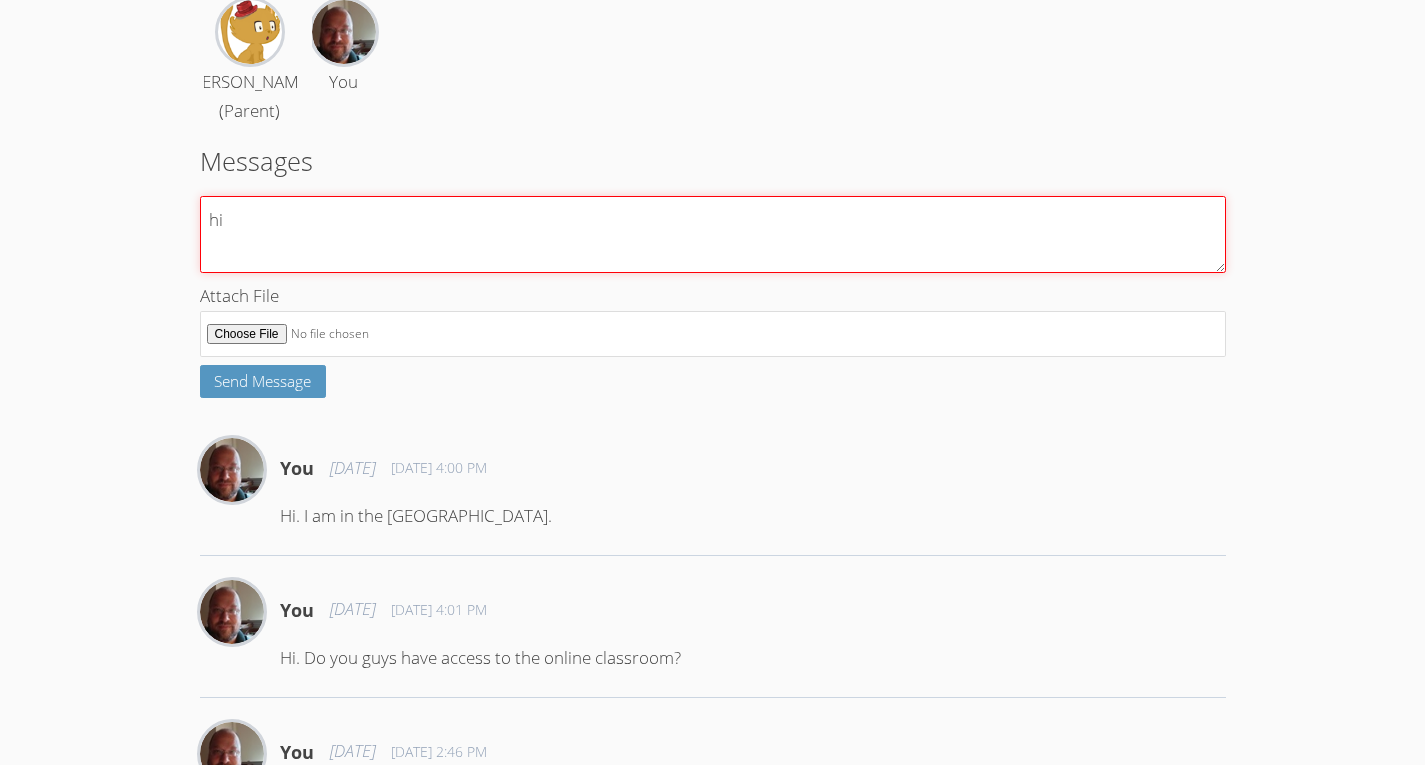 type on "h" 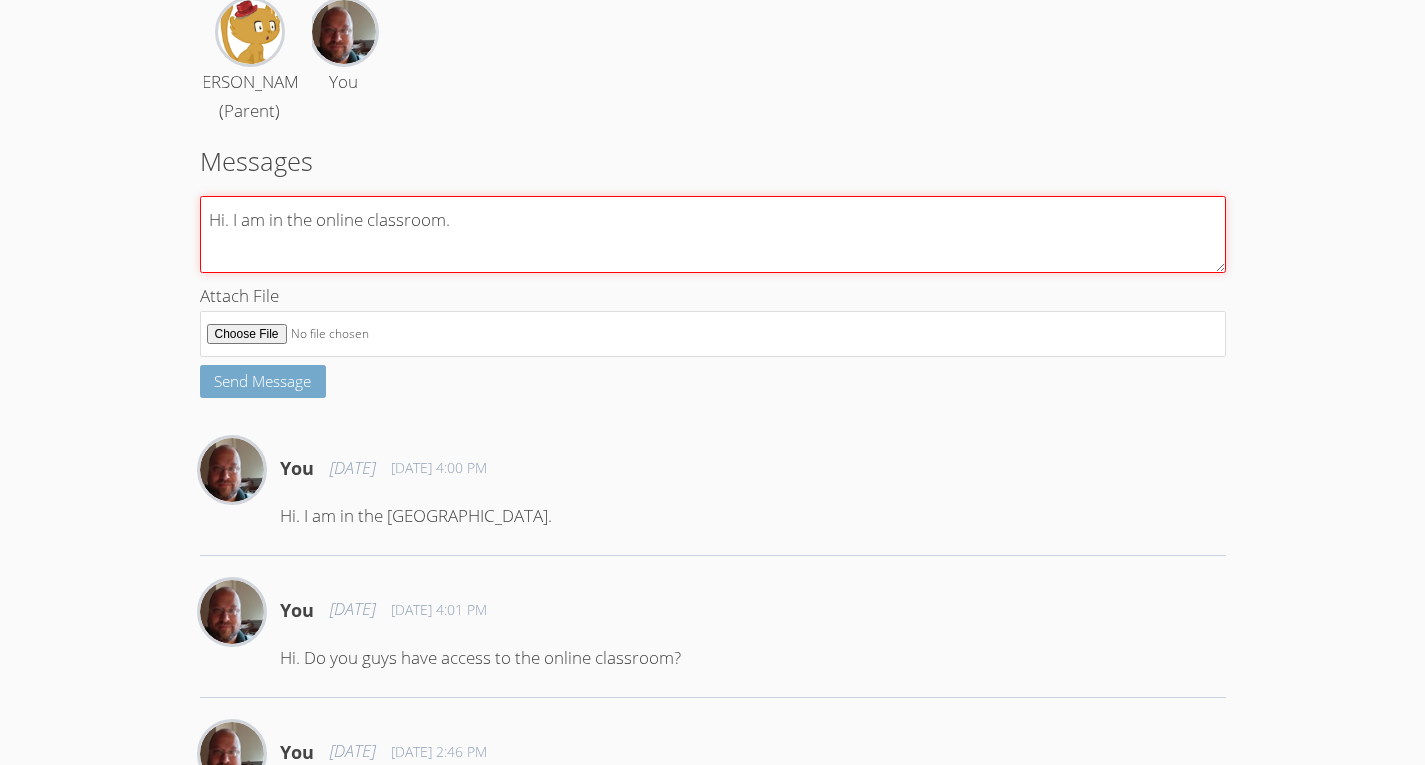 type on "Hi. I am in the online classroom." 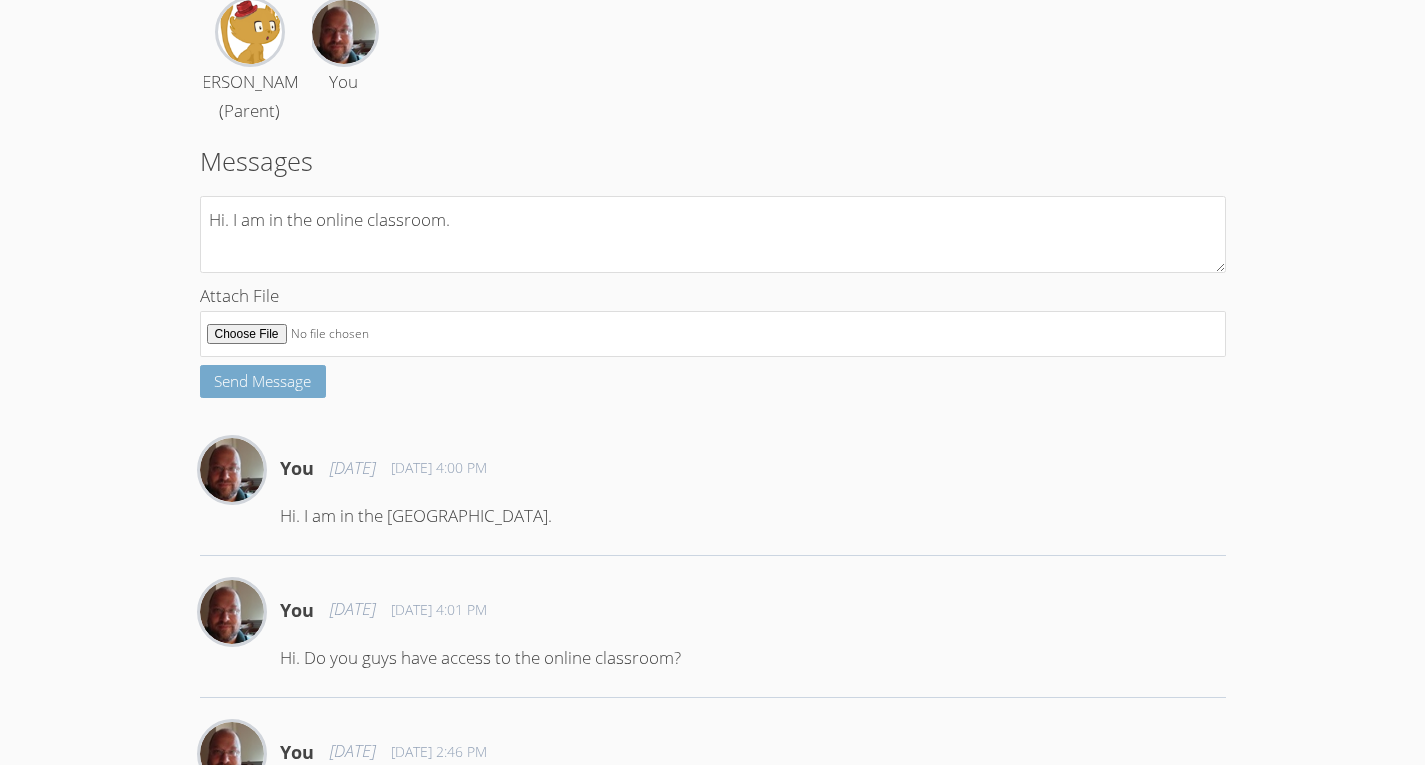 click on "Send Message" at bounding box center (262, 381) 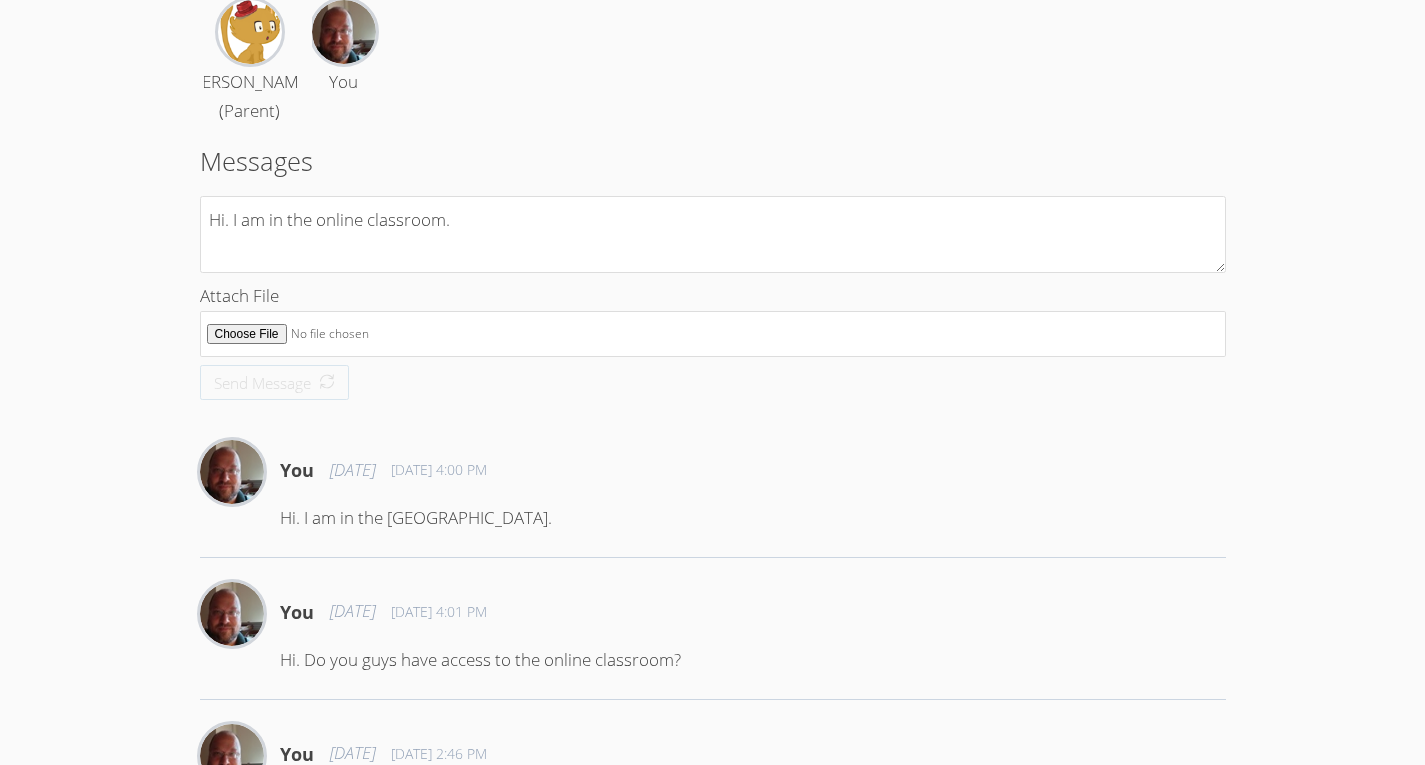 type 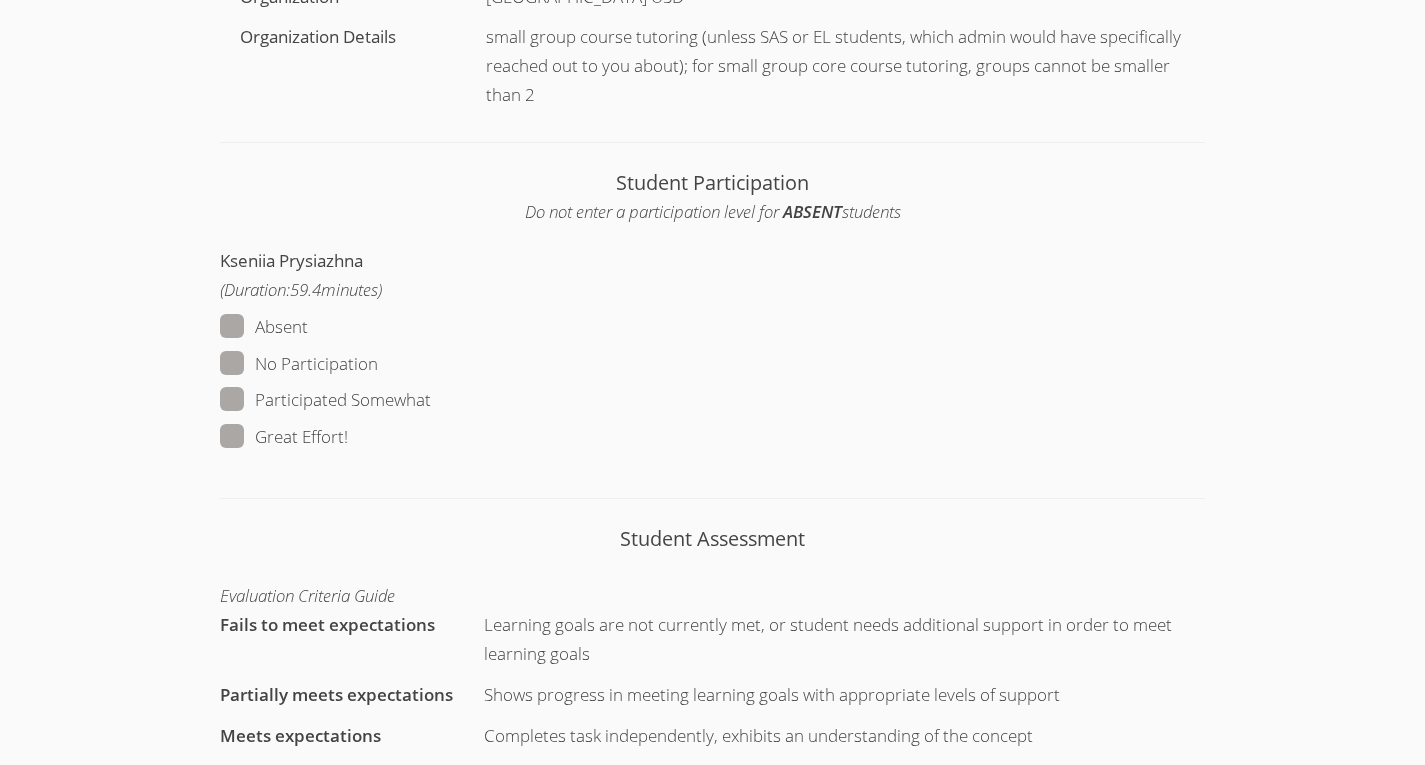 scroll, scrollTop: 883, scrollLeft: 0, axis: vertical 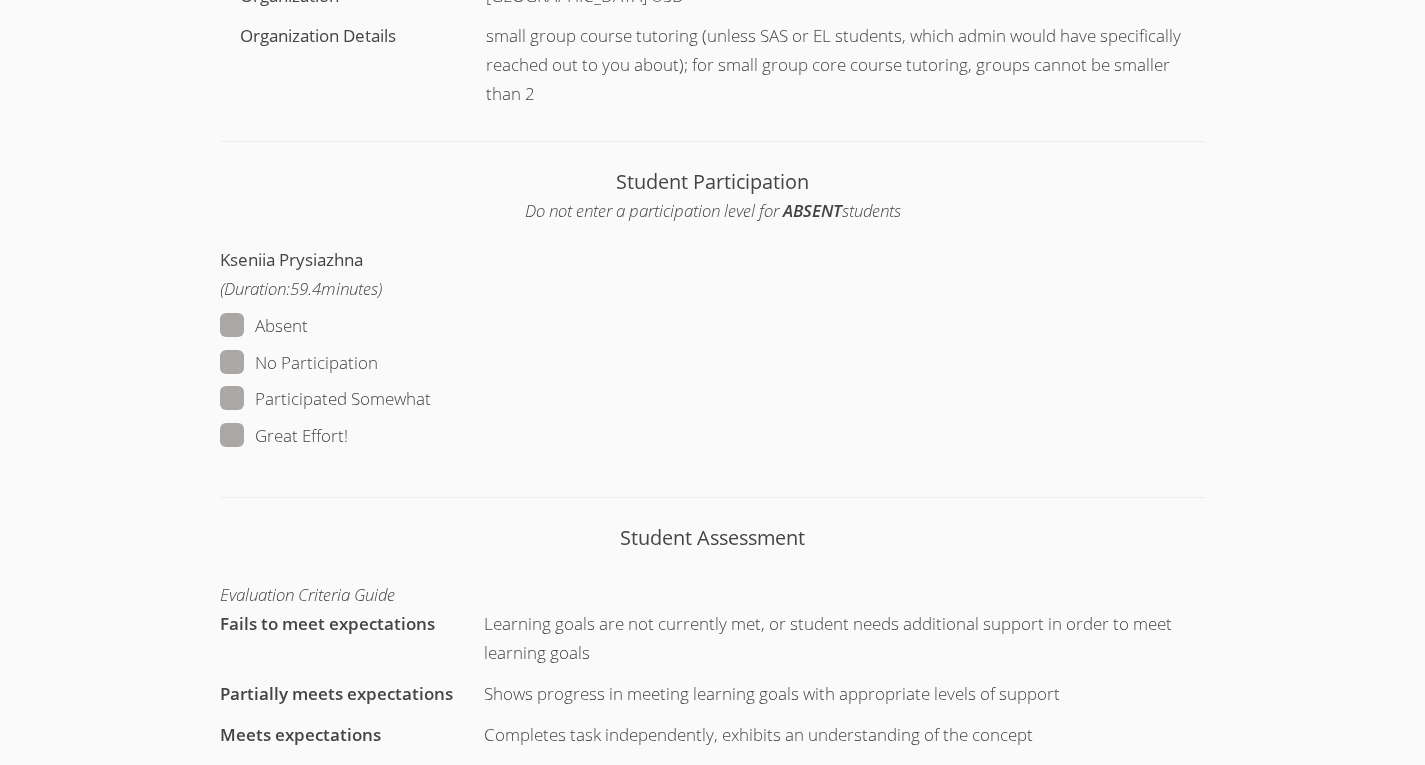 click at bounding box center (348, 435) 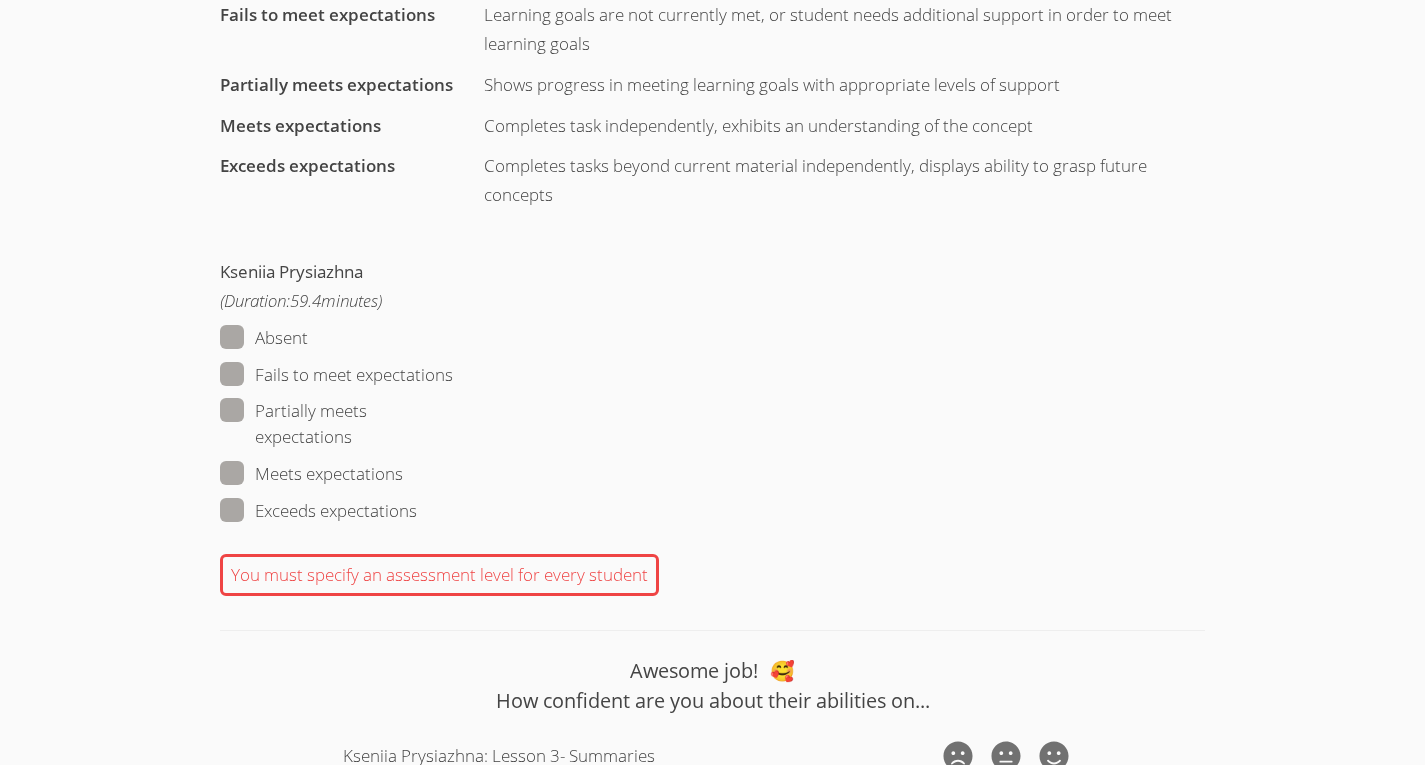 scroll, scrollTop: 1493, scrollLeft: 0, axis: vertical 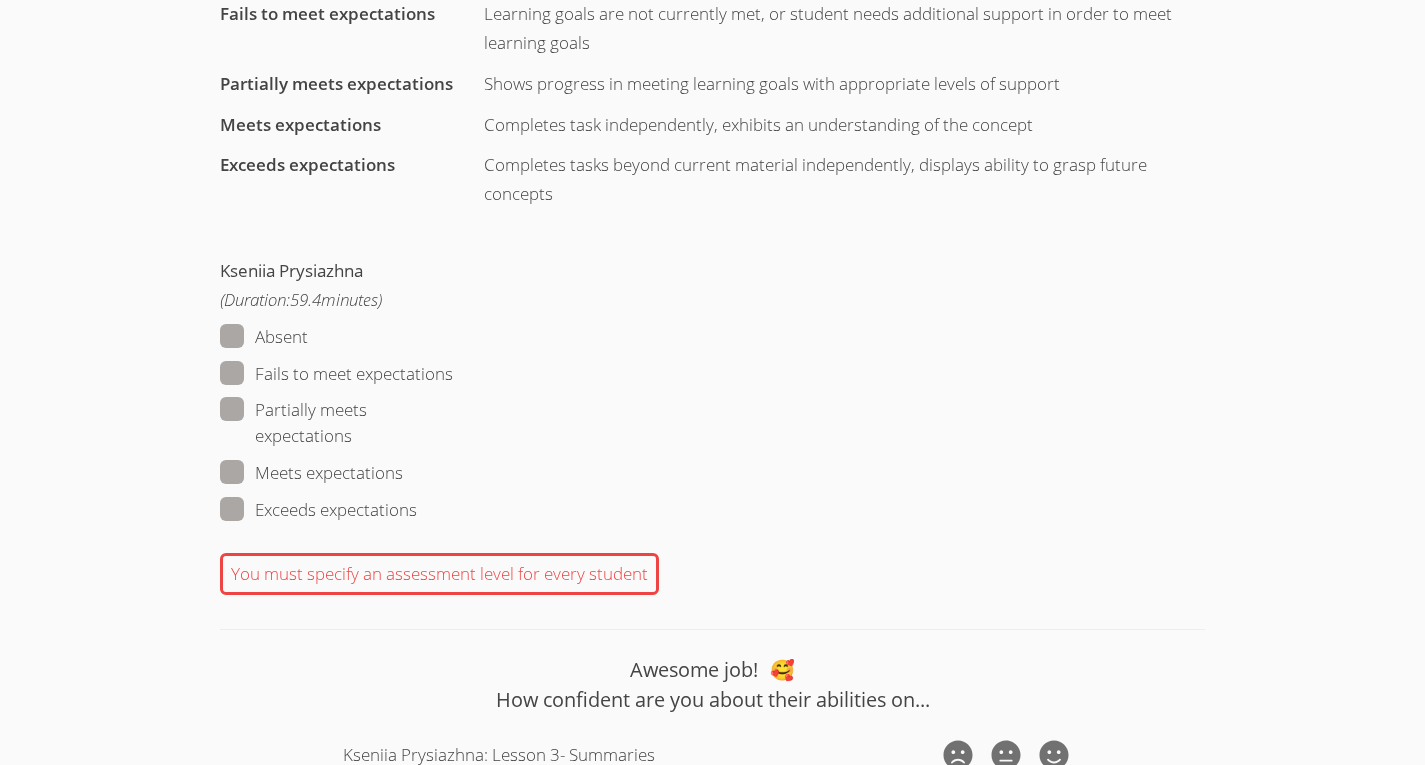 click at bounding box center [417, 509] 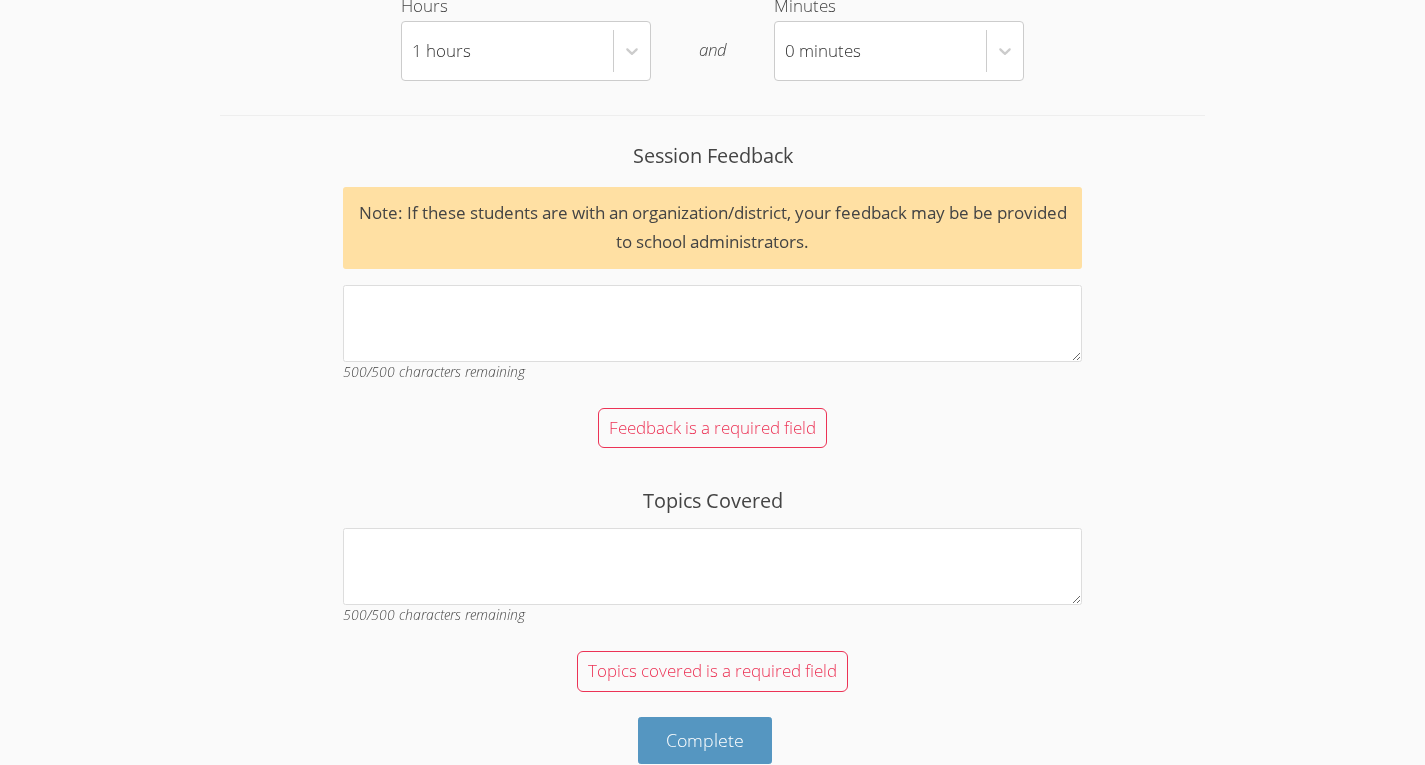 scroll, scrollTop: 2413, scrollLeft: 0, axis: vertical 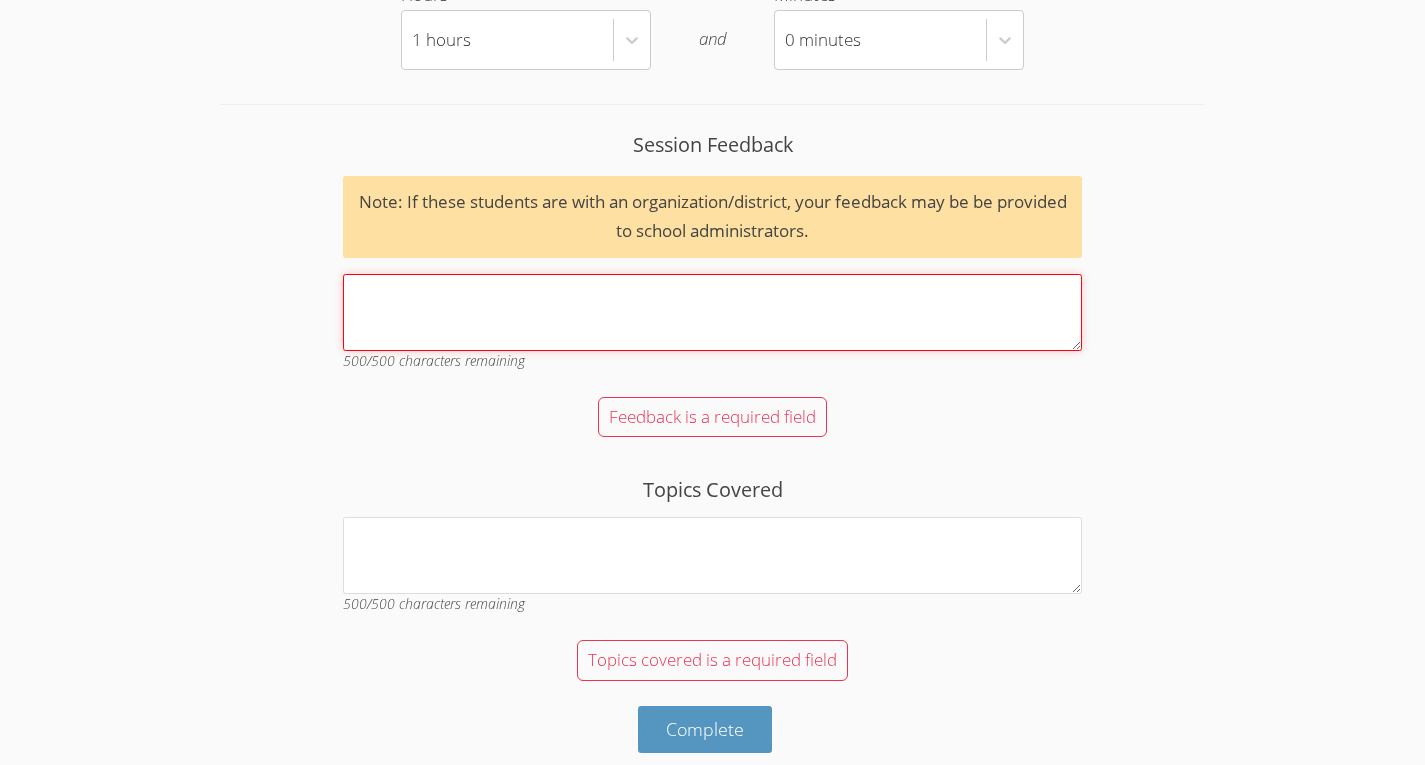 click on "Session Feedback Note: If these students are with an organization/district, your feedback may be be provided to school administrators. 500 /500 characters remaining" at bounding box center [712, 312] 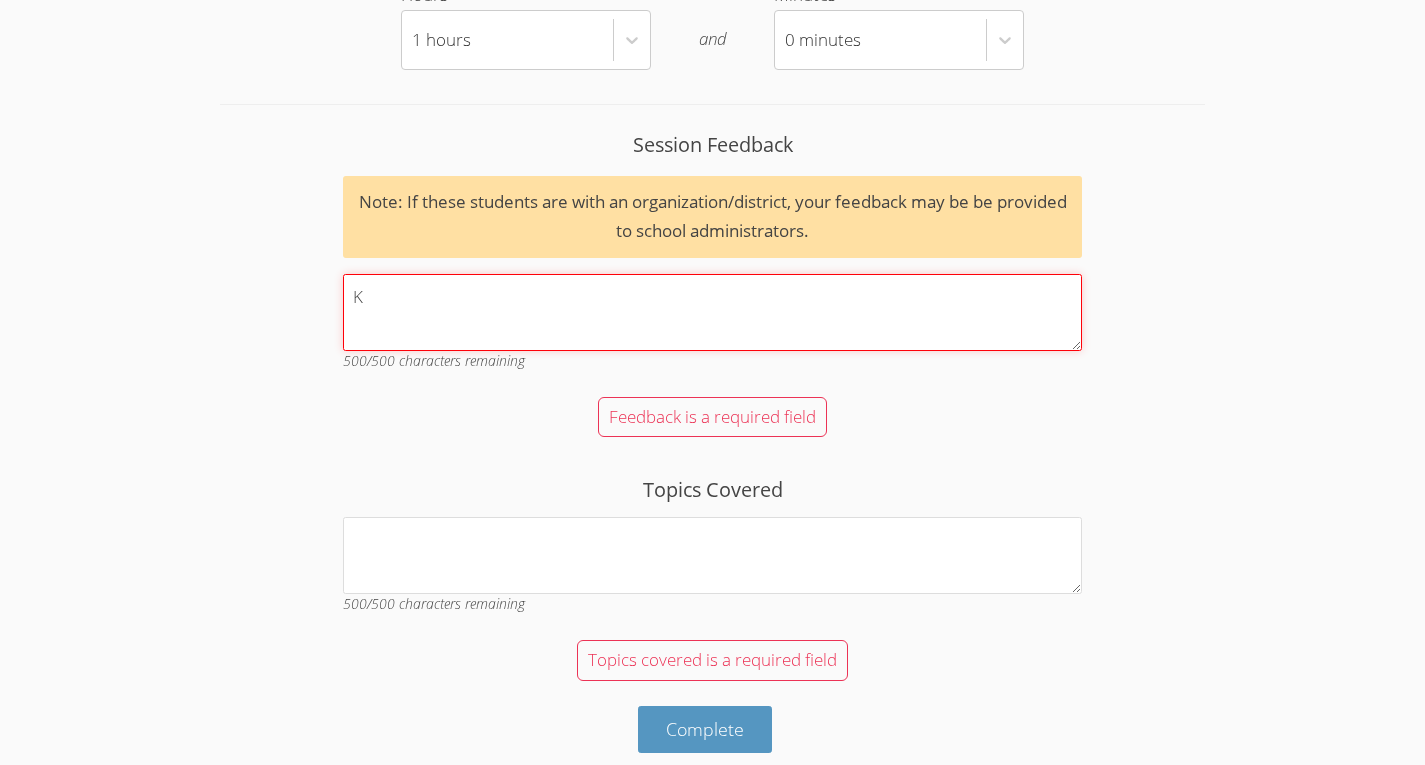 scroll, scrollTop: 2370, scrollLeft: 0, axis: vertical 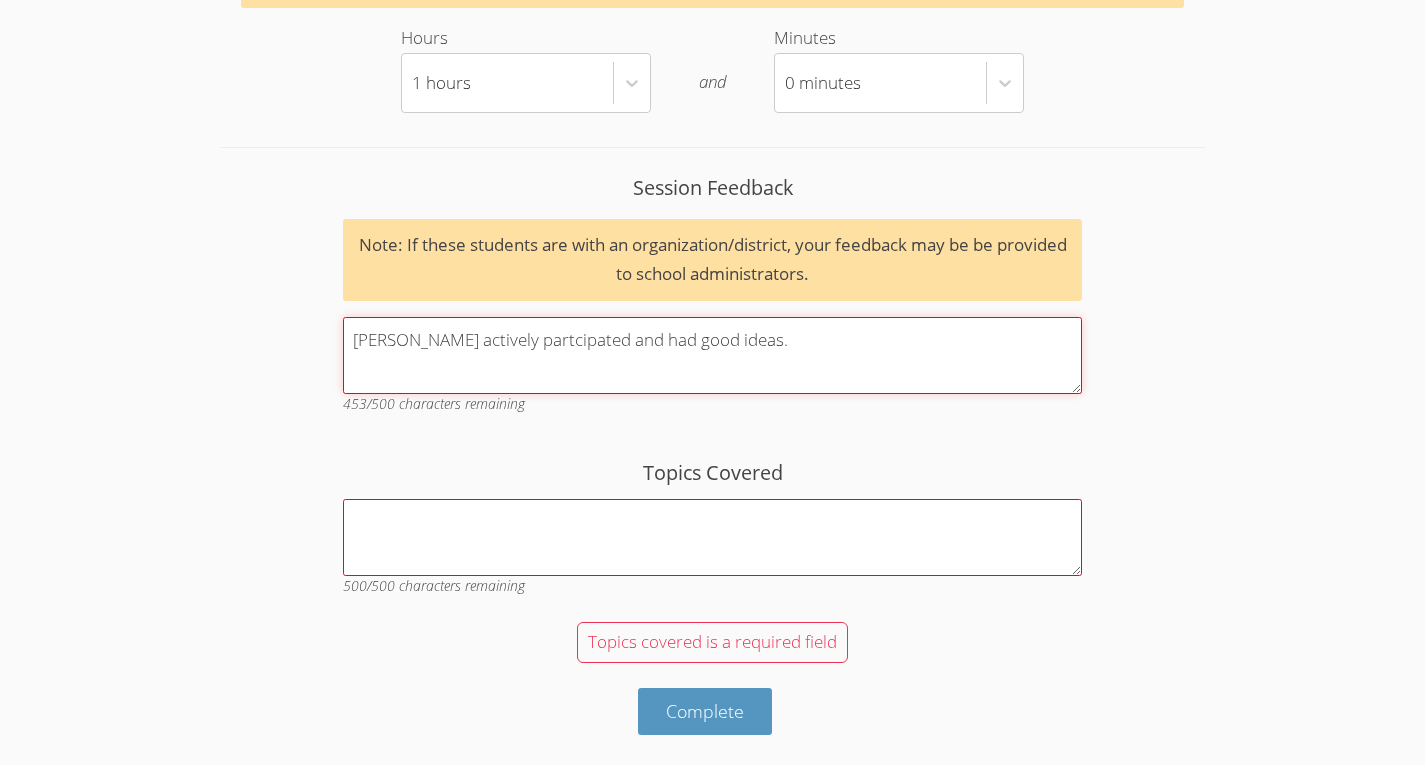 type on "Ksenia actively partcipated and had good ideas." 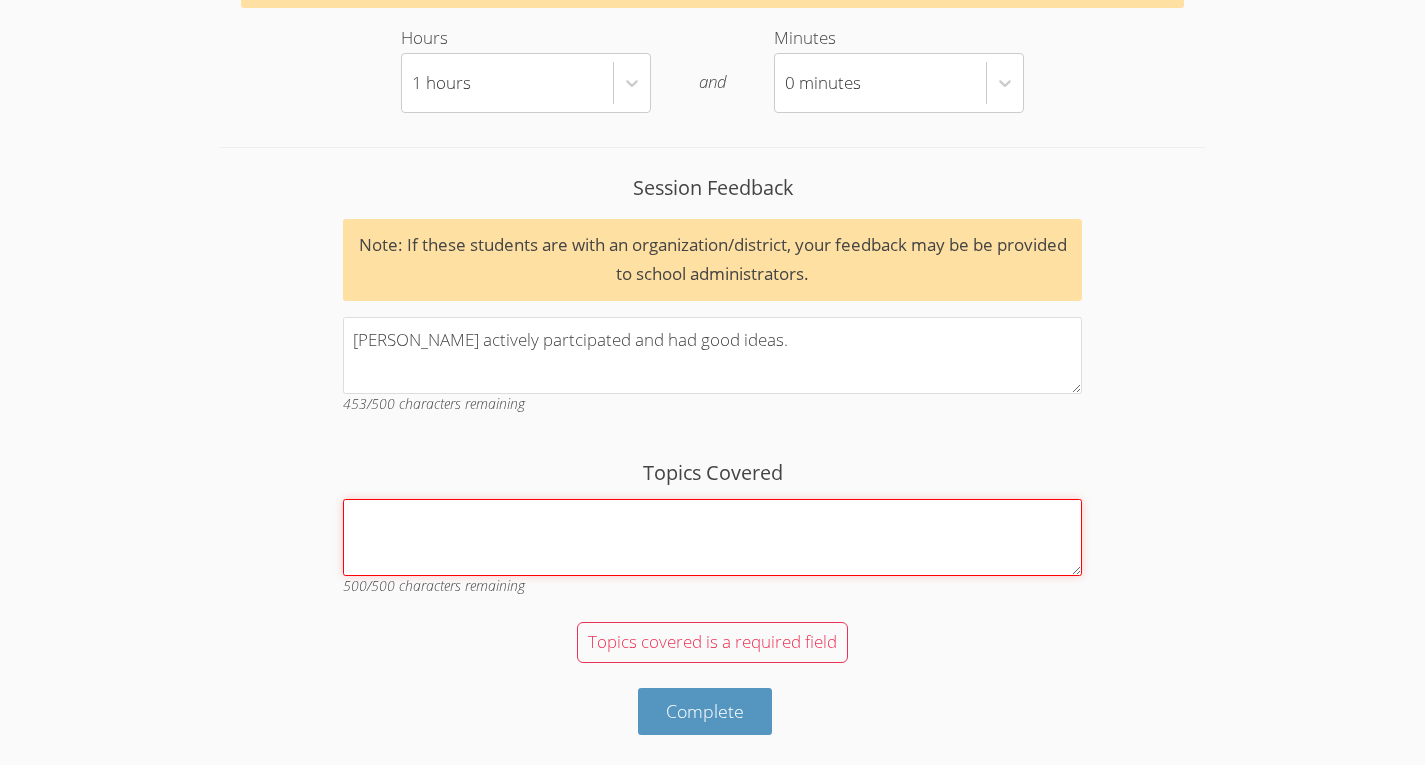 click on "Topics Covered" at bounding box center (712, 537) 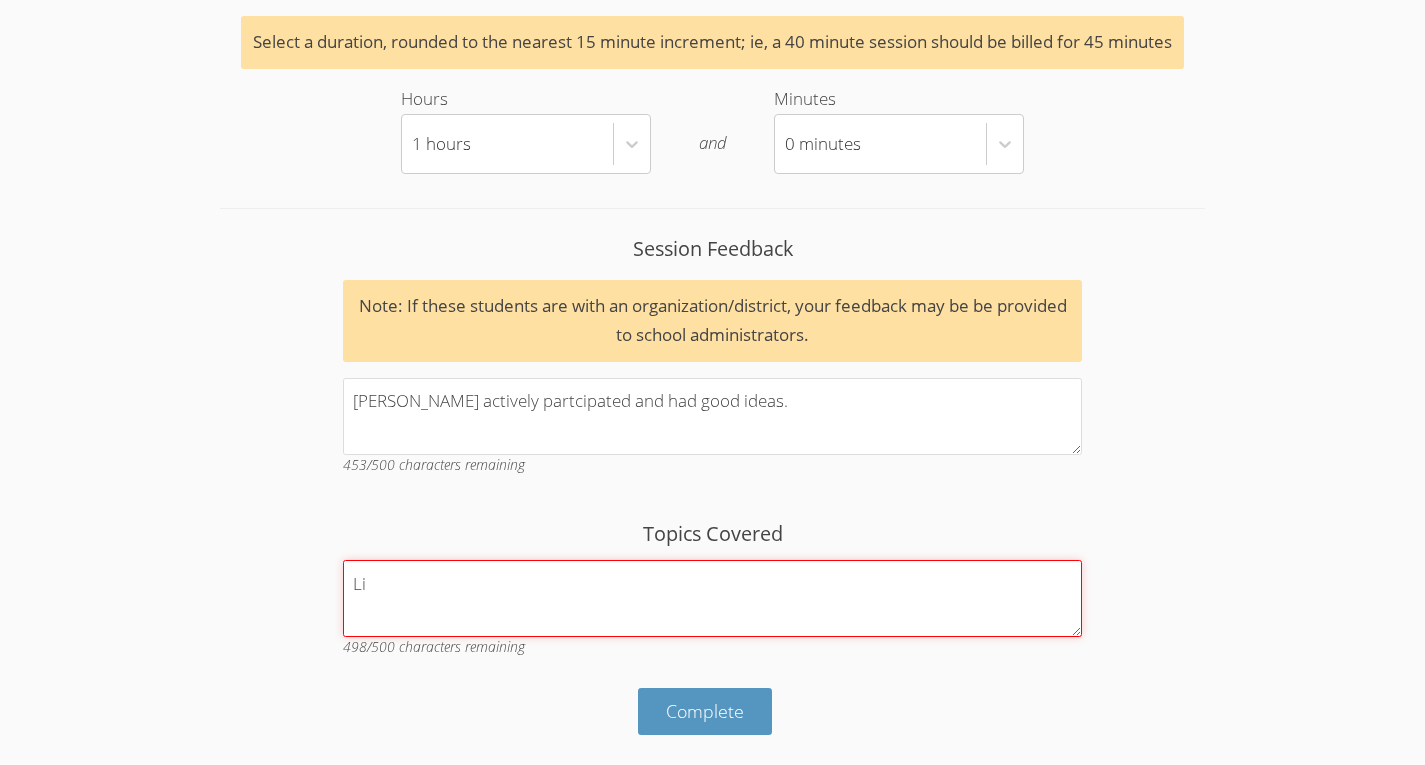 type on "L" 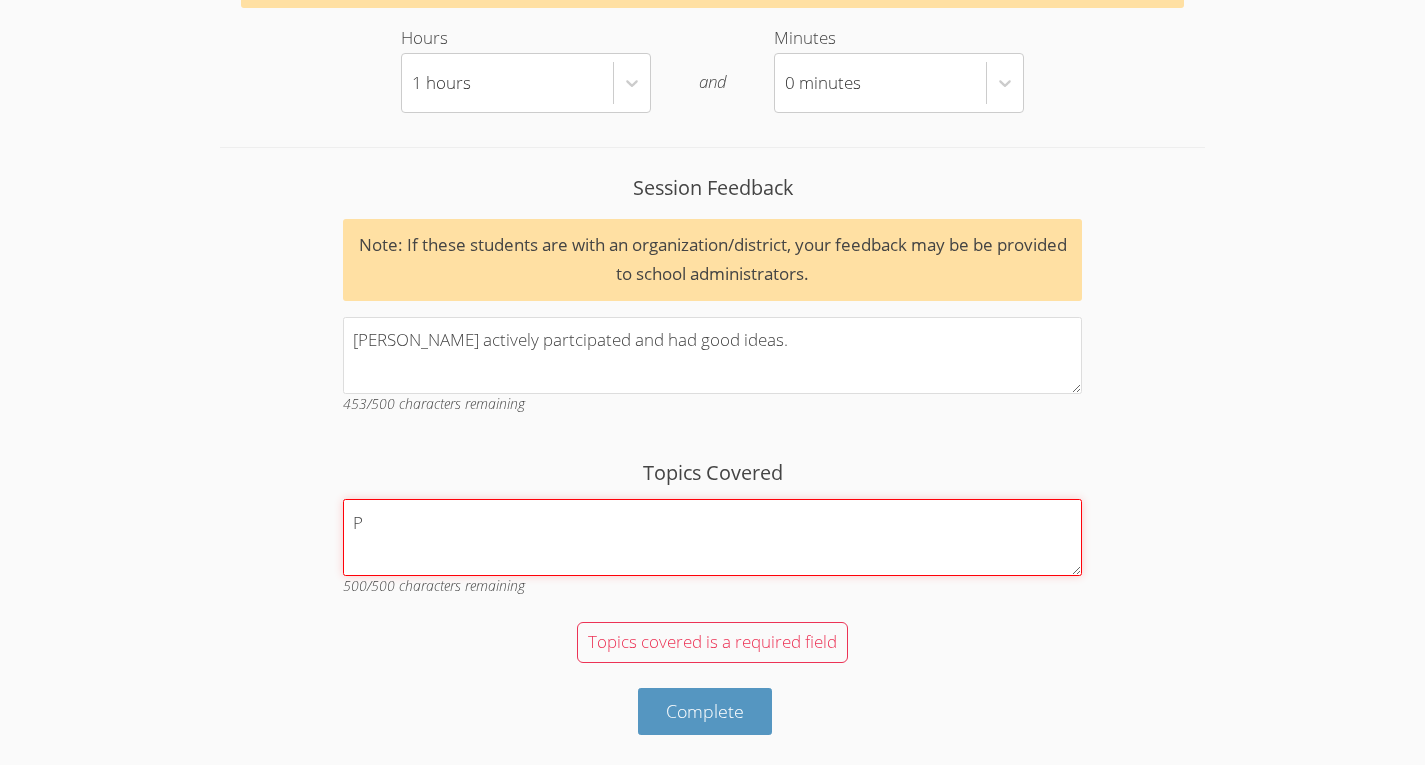 scroll, scrollTop: 2309, scrollLeft: 0, axis: vertical 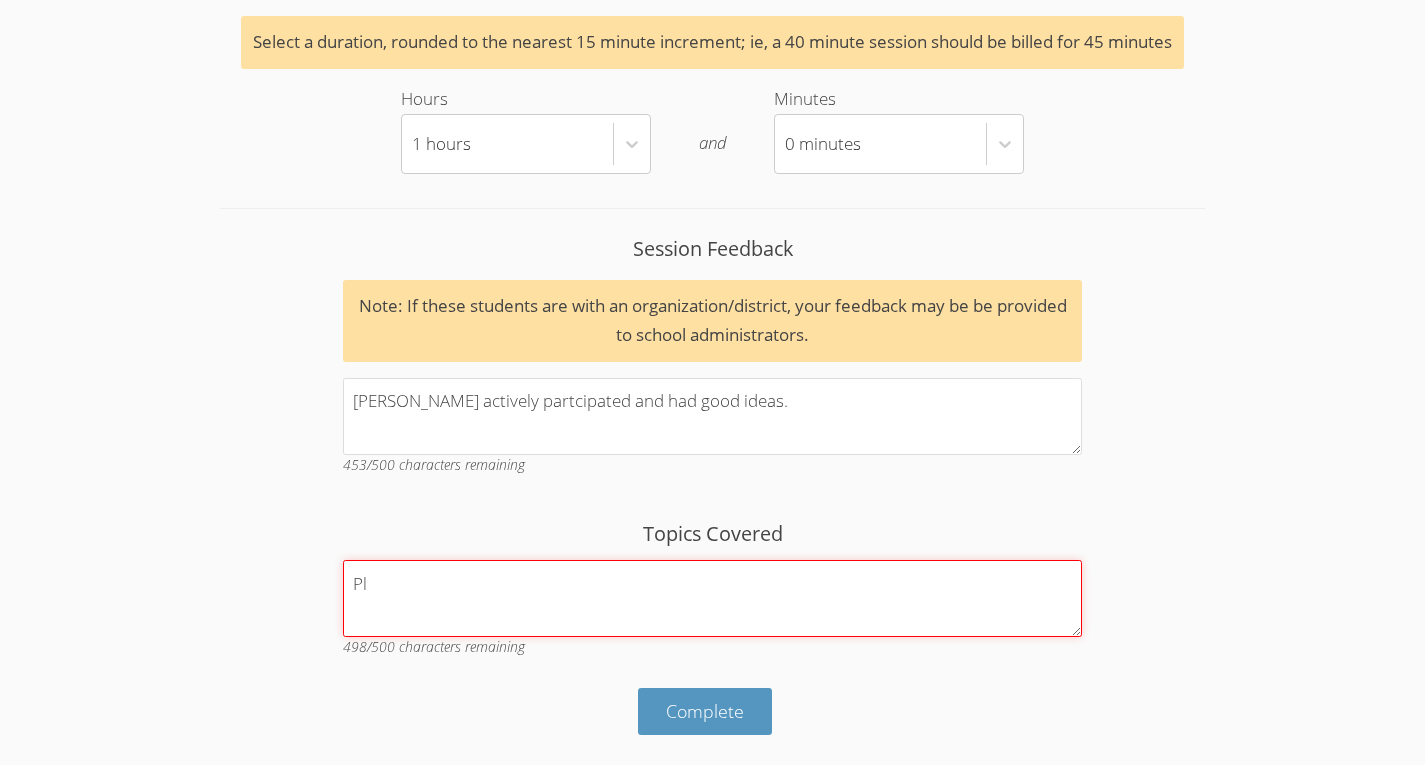 type on "P" 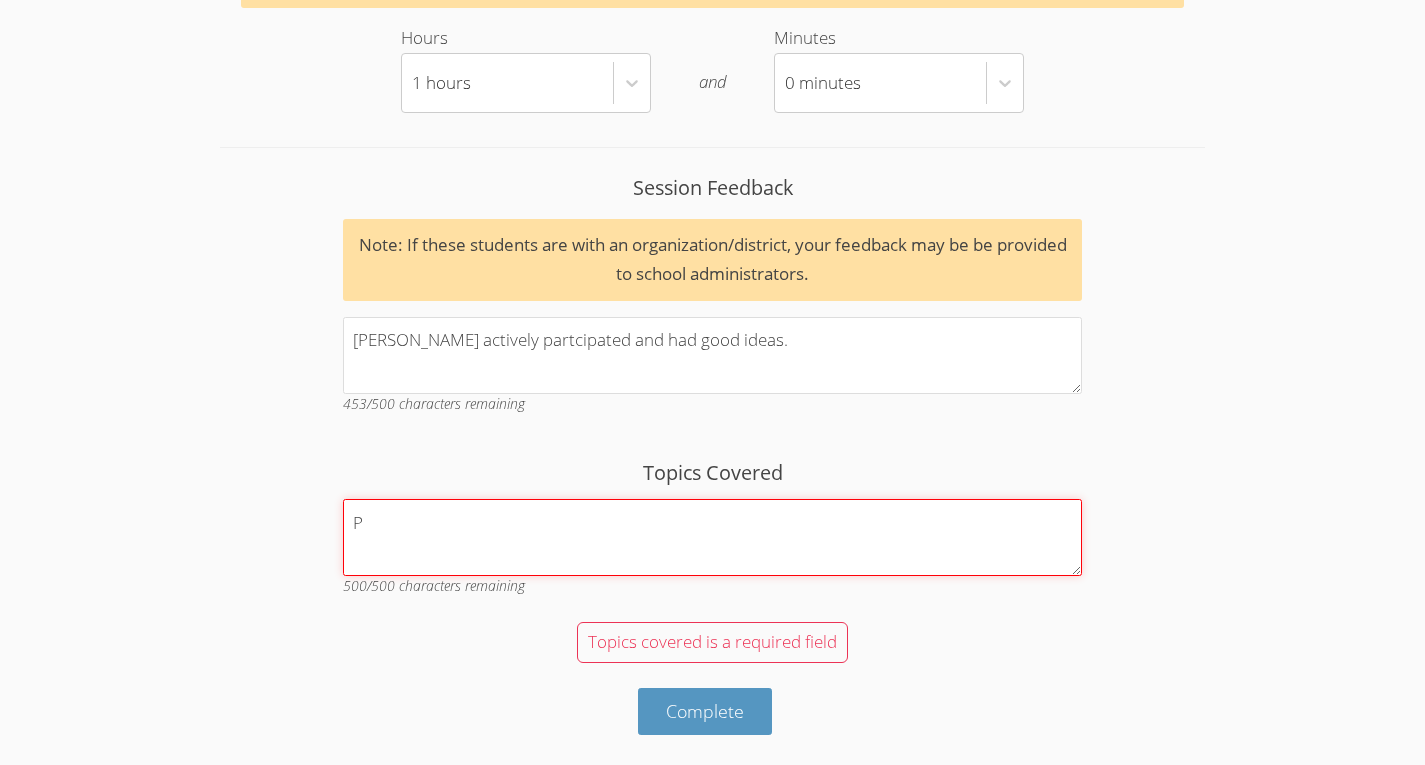 scroll, scrollTop: 2309, scrollLeft: 0, axis: vertical 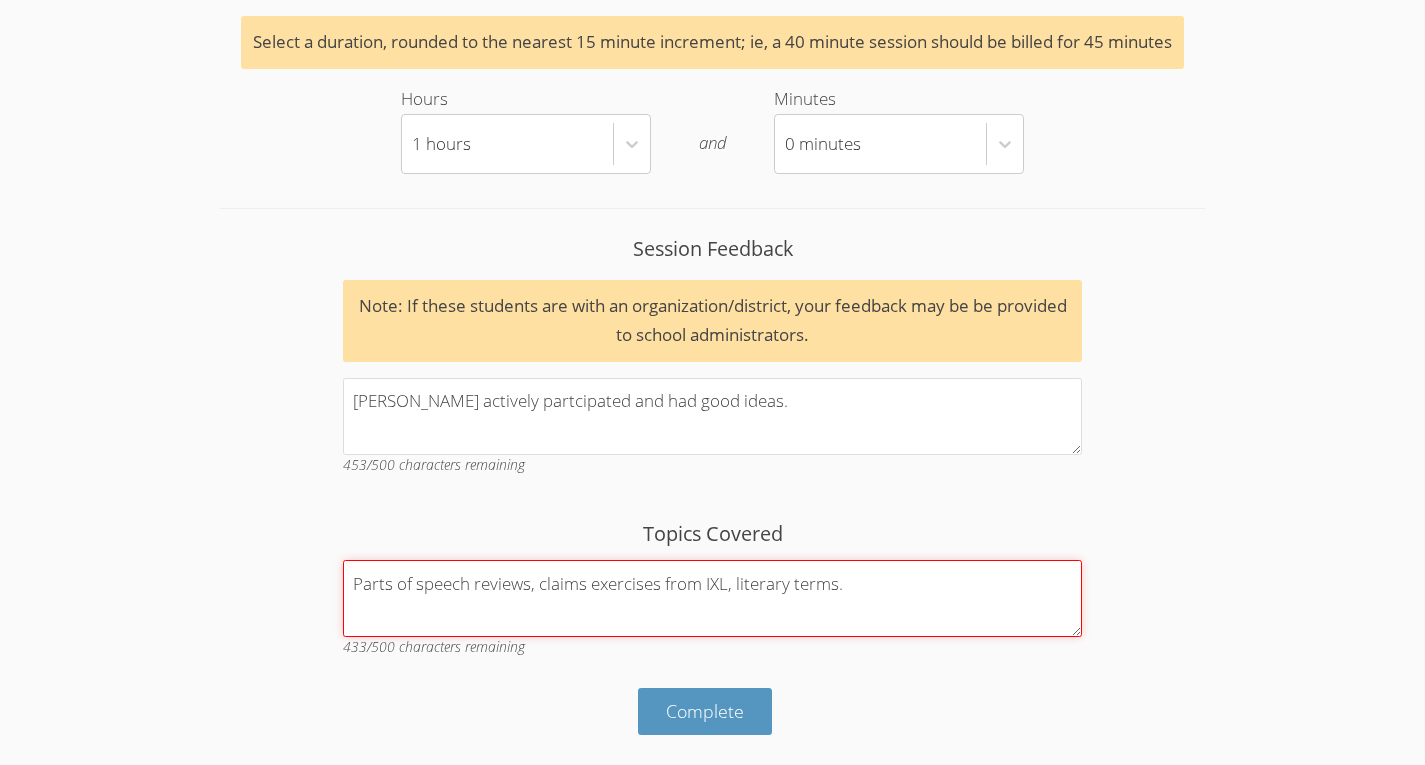 click on "Parts of speech reviews, claims exercises from IXL, literary terms." at bounding box center (712, 598) 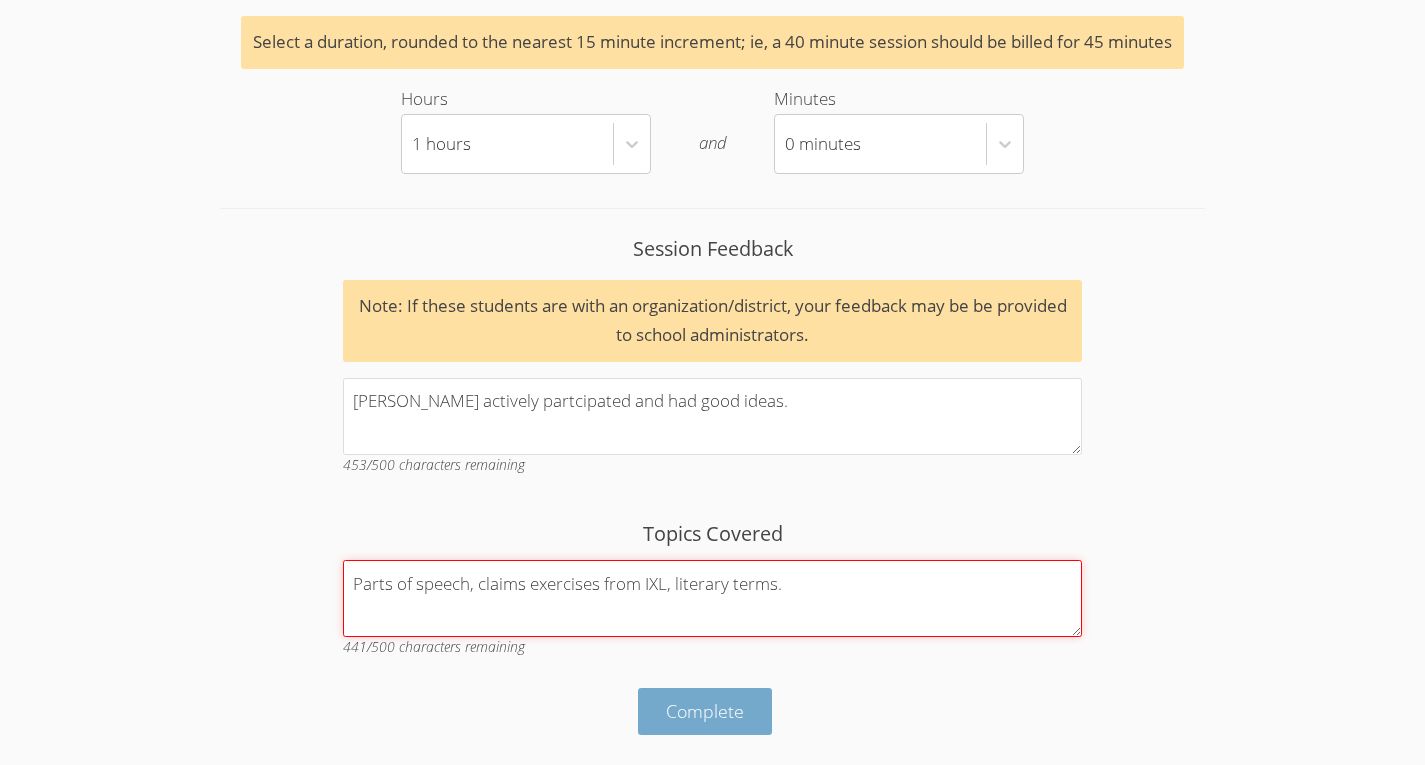 type on "Parts of speech, claims exercises from IXL, literary terms." 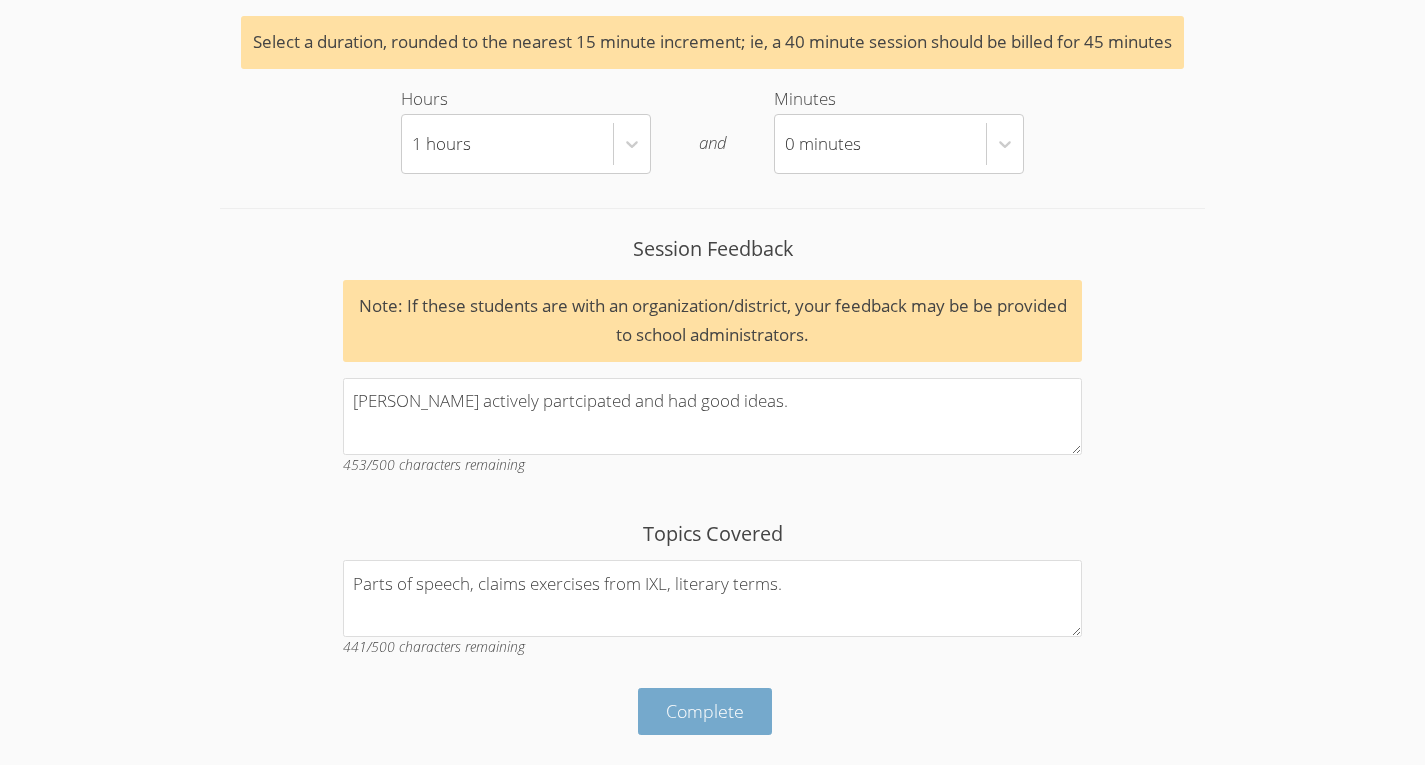 click on "Complete" at bounding box center (705, 711) 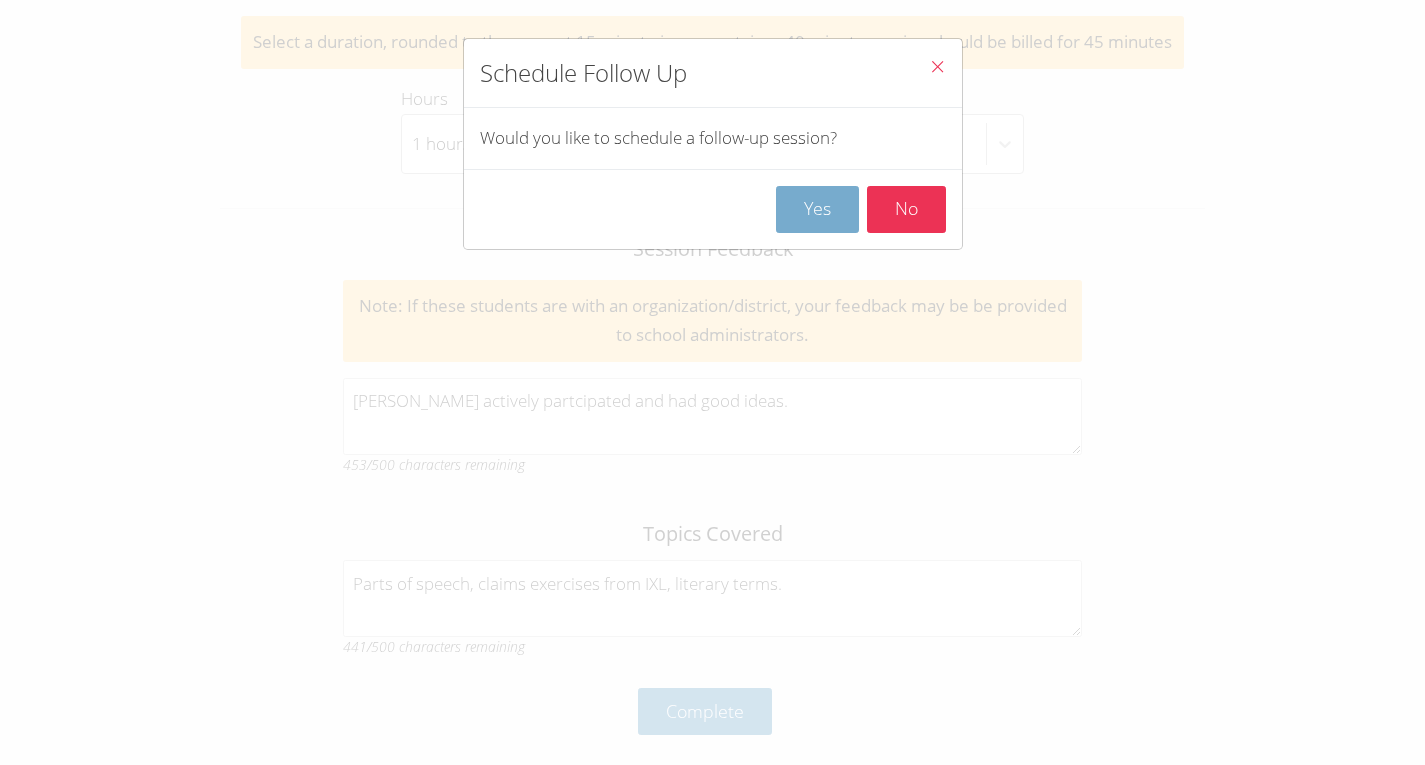 click on "Yes" at bounding box center (817, 209) 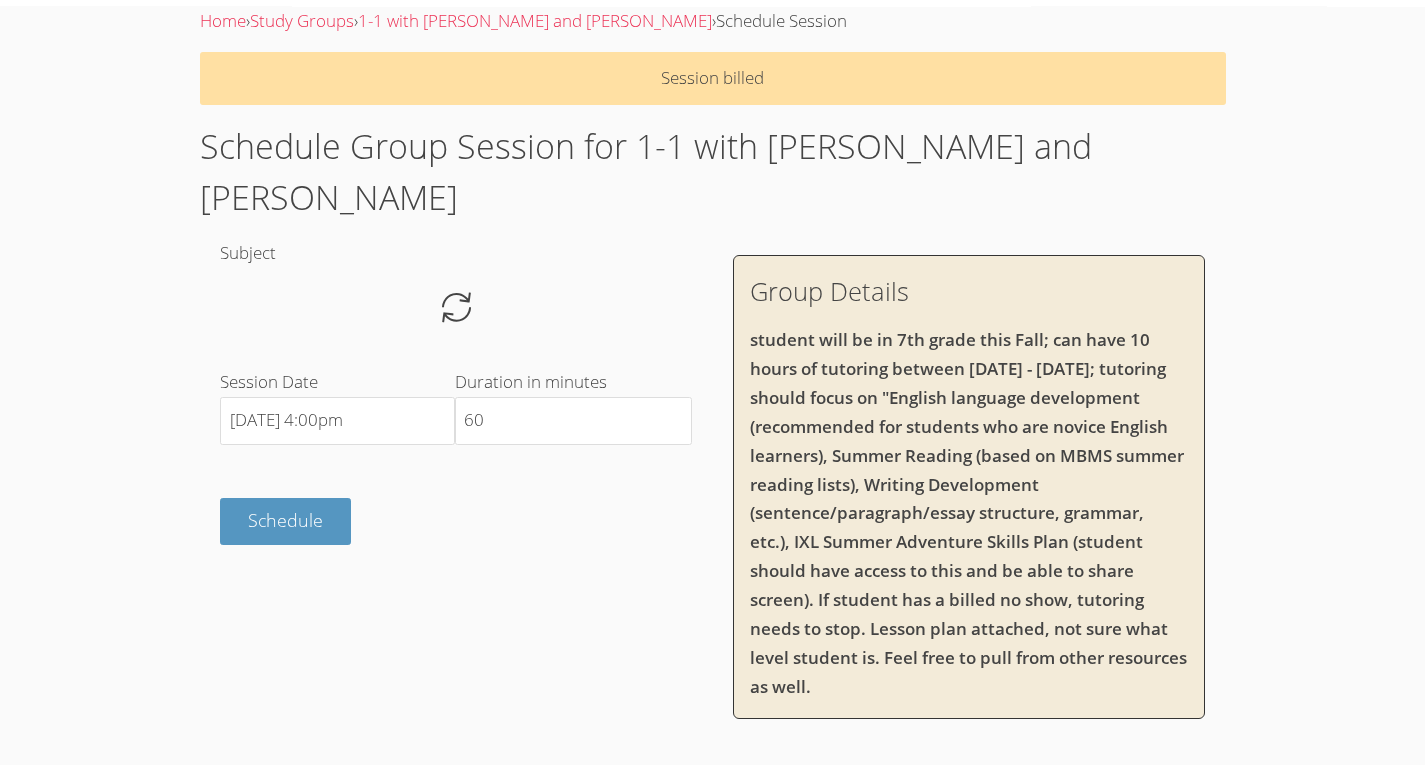 scroll, scrollTop: 0, scrollLeft: 0, axis: both 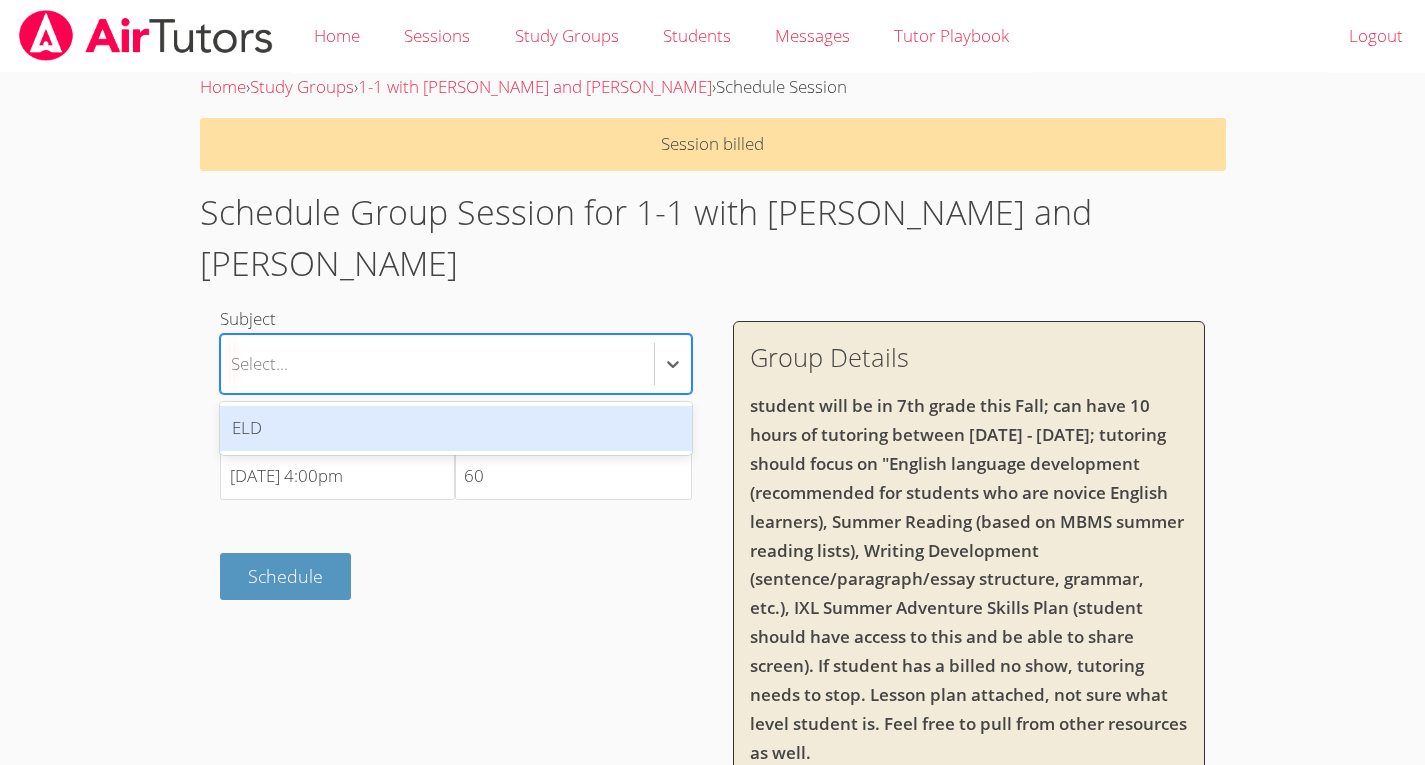 click on "Select..." at bounding box center (437, 364) 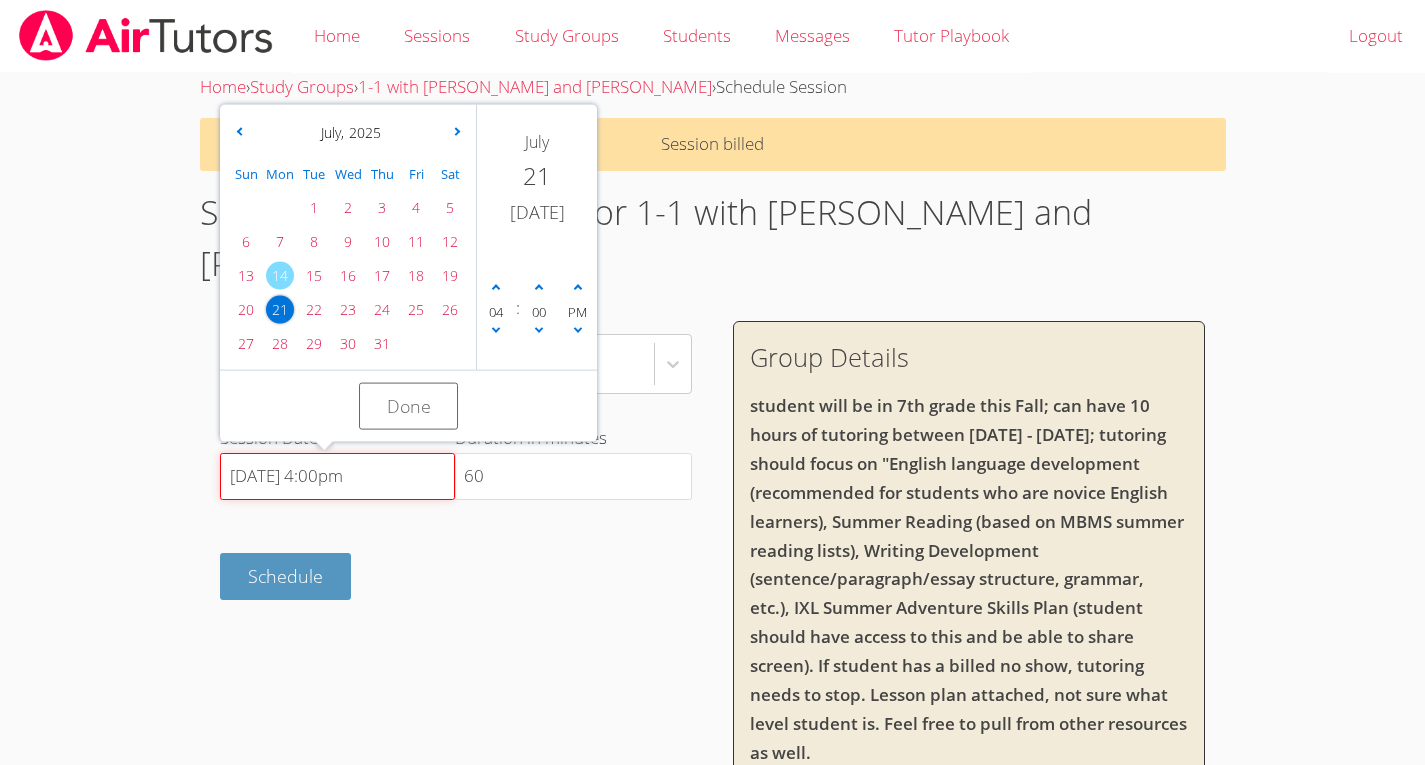 click on "7/21/2025 4:00pm" at bounding box center (337, 477) 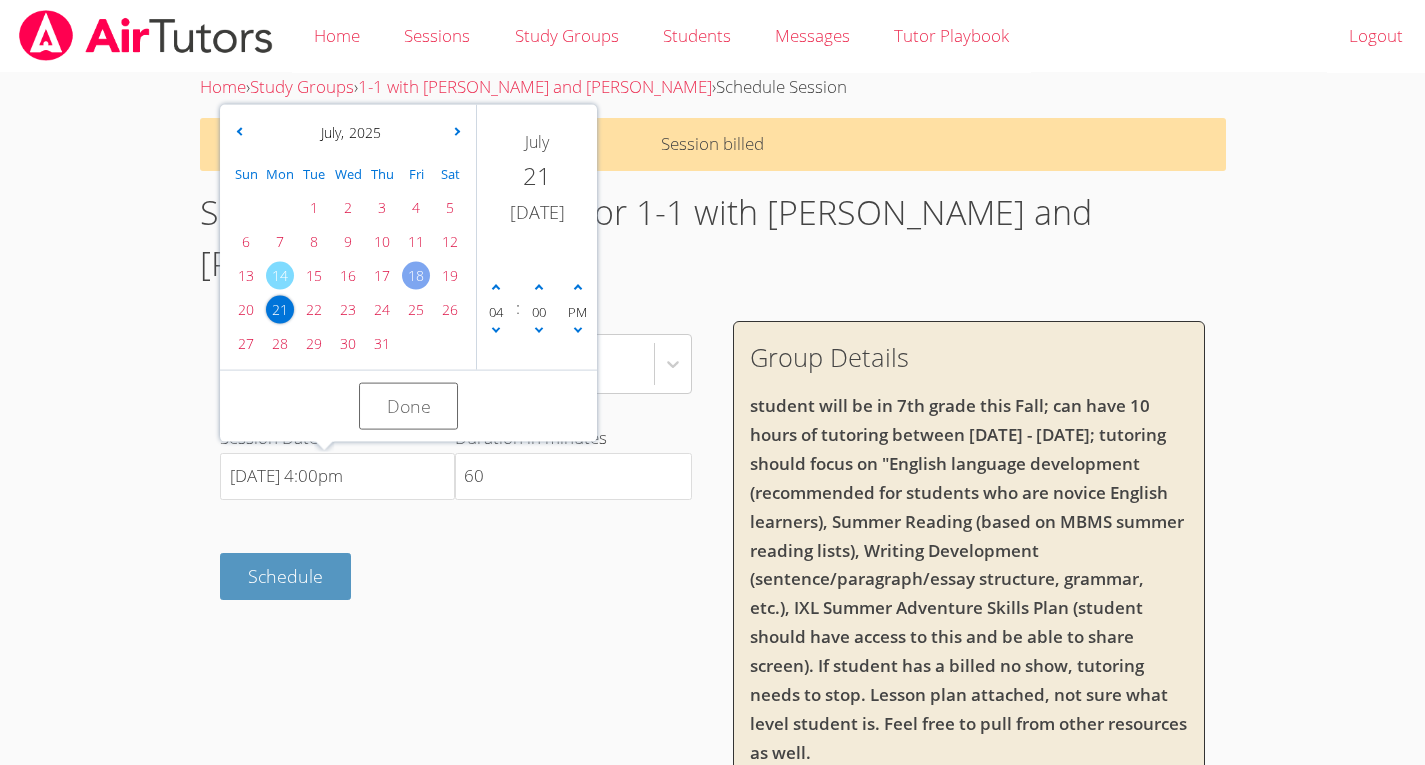 click on "18" at bounding box center (416, 276) 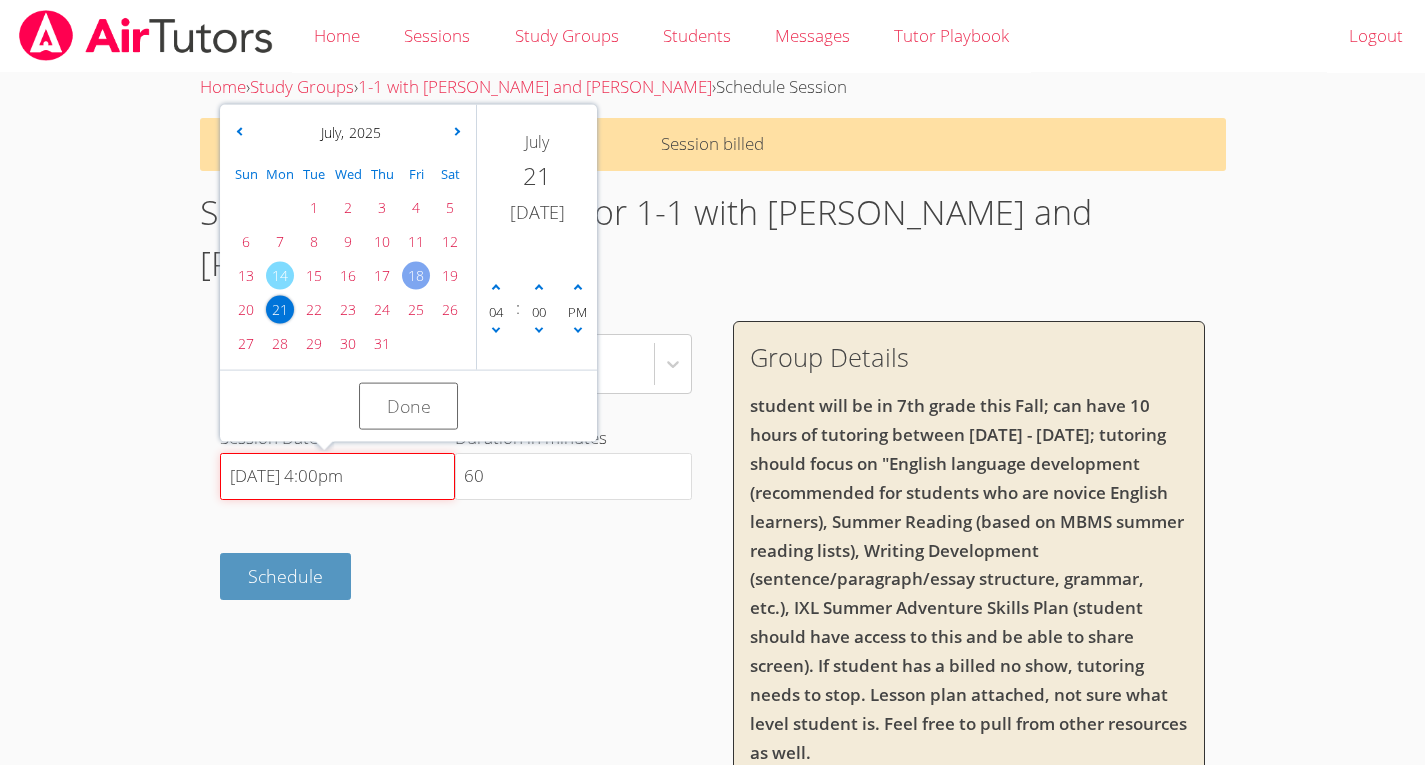 type on "7/18/2025 4:00pm" 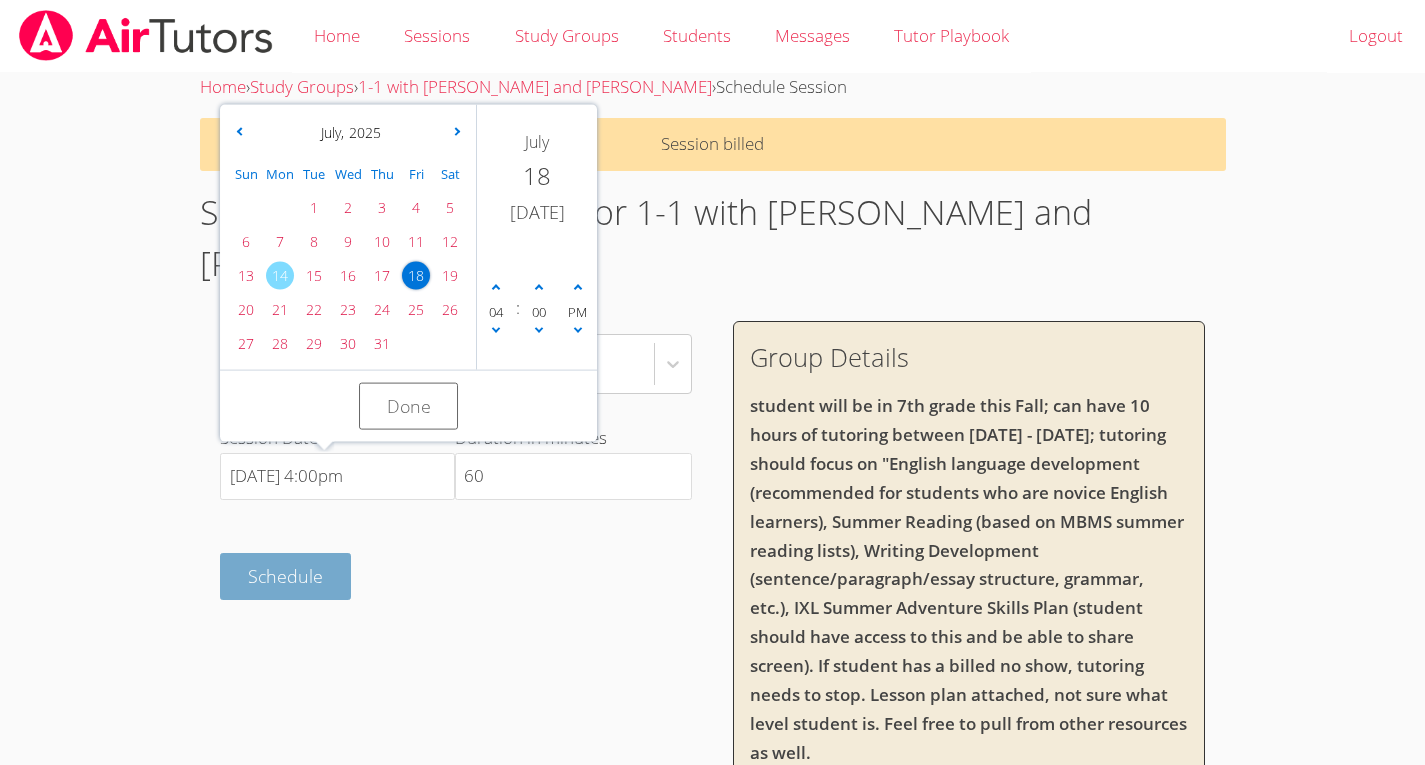 click on "Schedule" at bounding box center (285, 576) 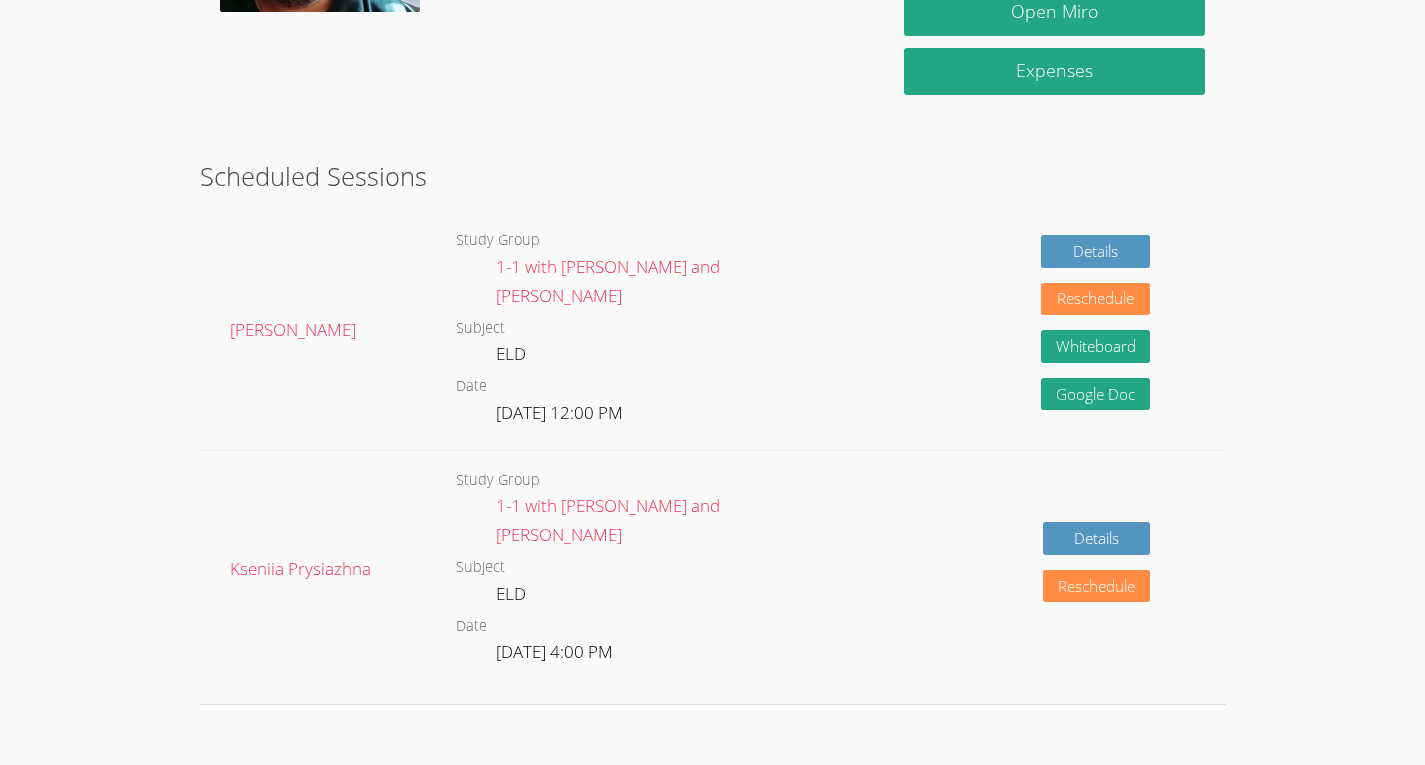 scroll, scrollTop: 0, scrollLeft: 0, axis: both 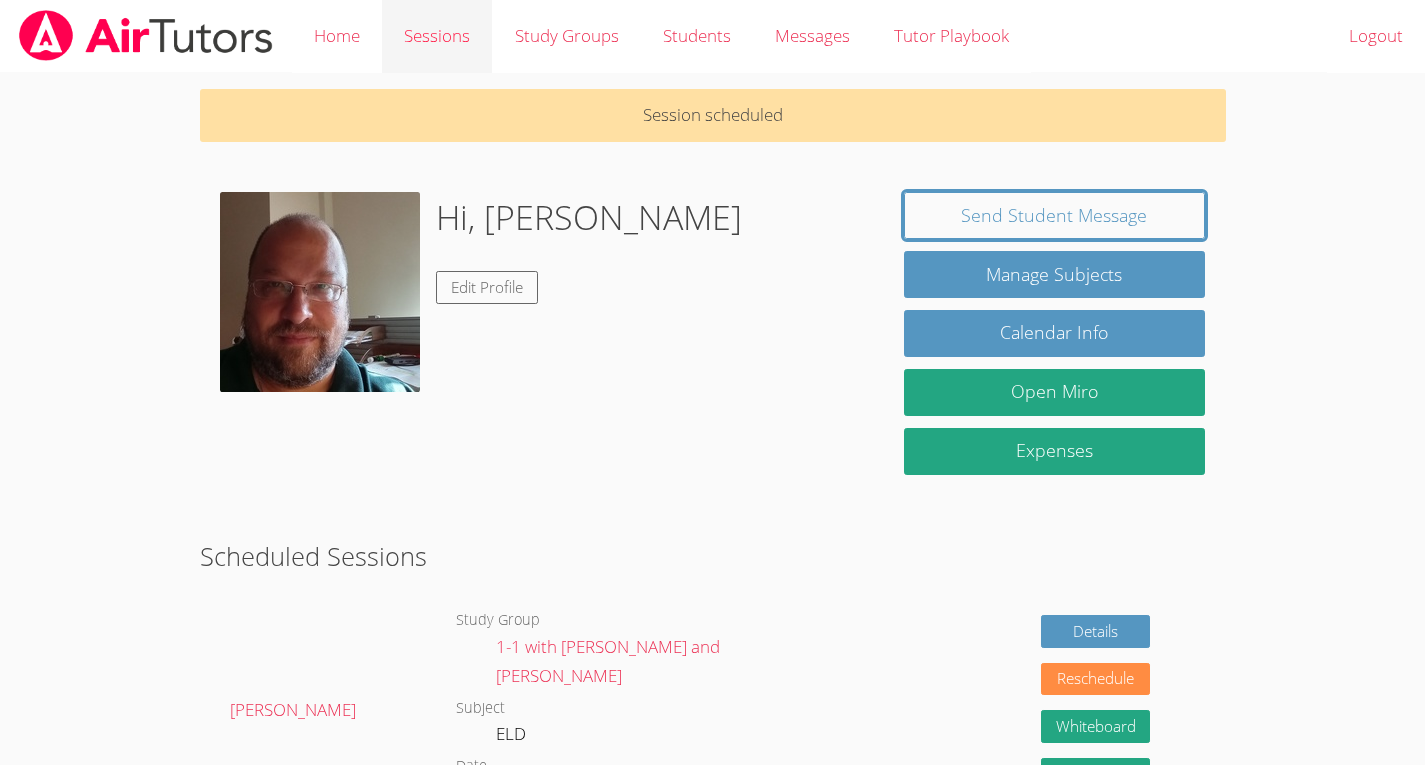 click on "Sessions" at bounding box center (437, 36) 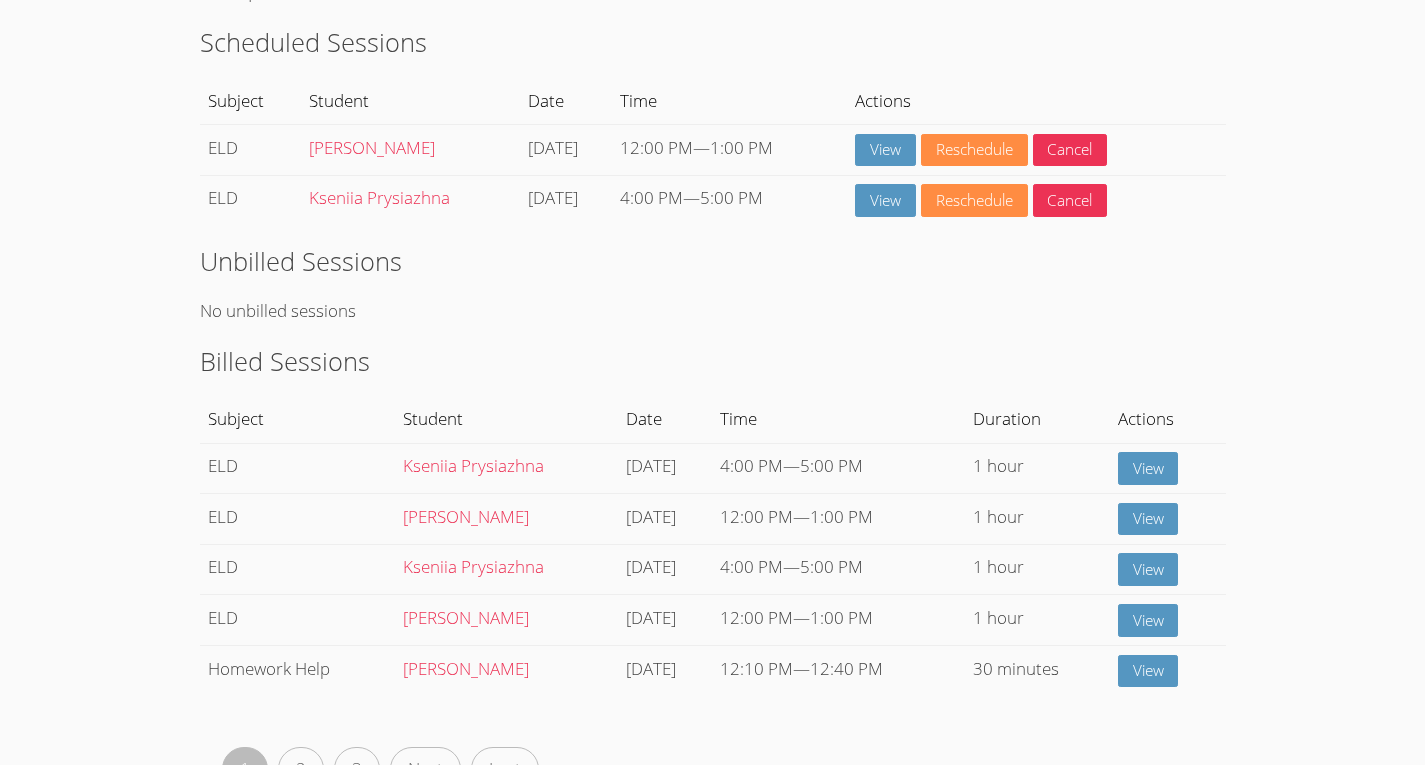 scroll, scrollTop: 285, scrollLeft: 0, axis: vertical 